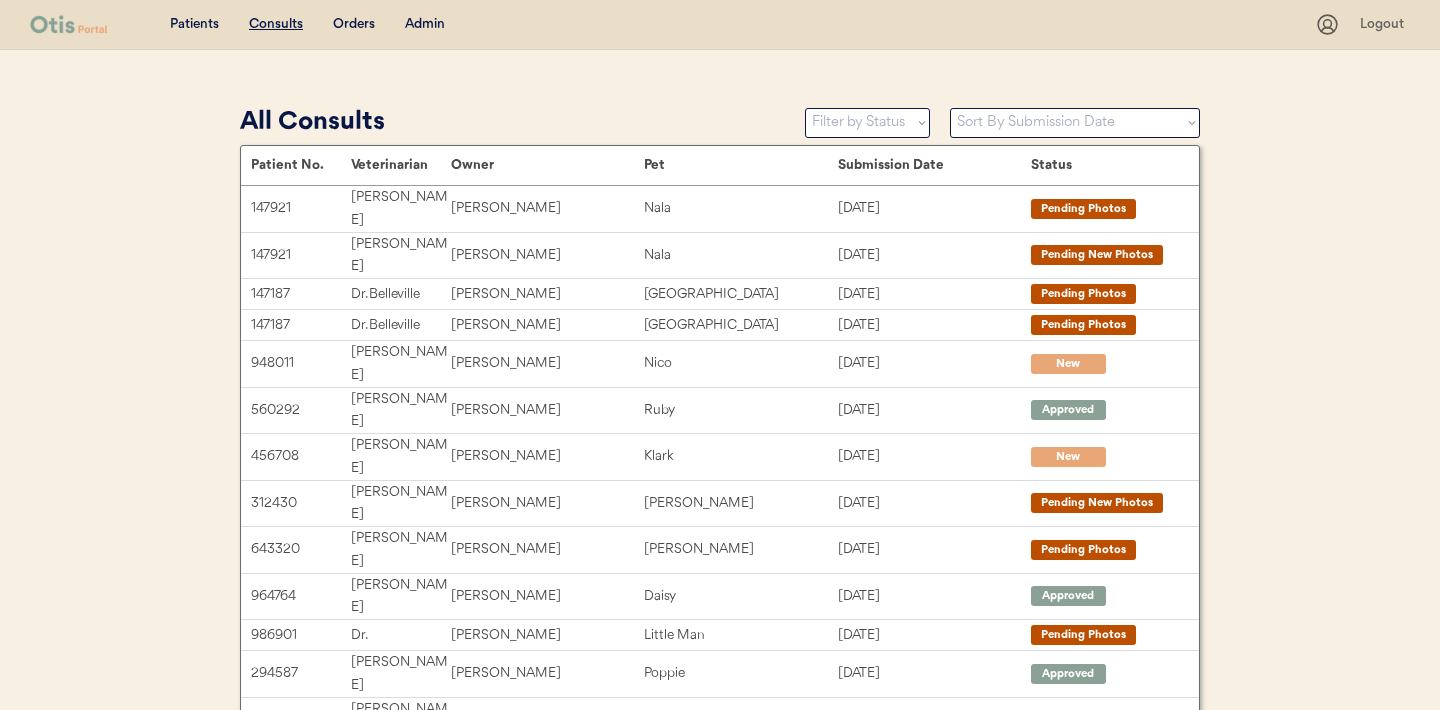 scroll, scrollTop: 0, scrollLeft: 0, axis: both 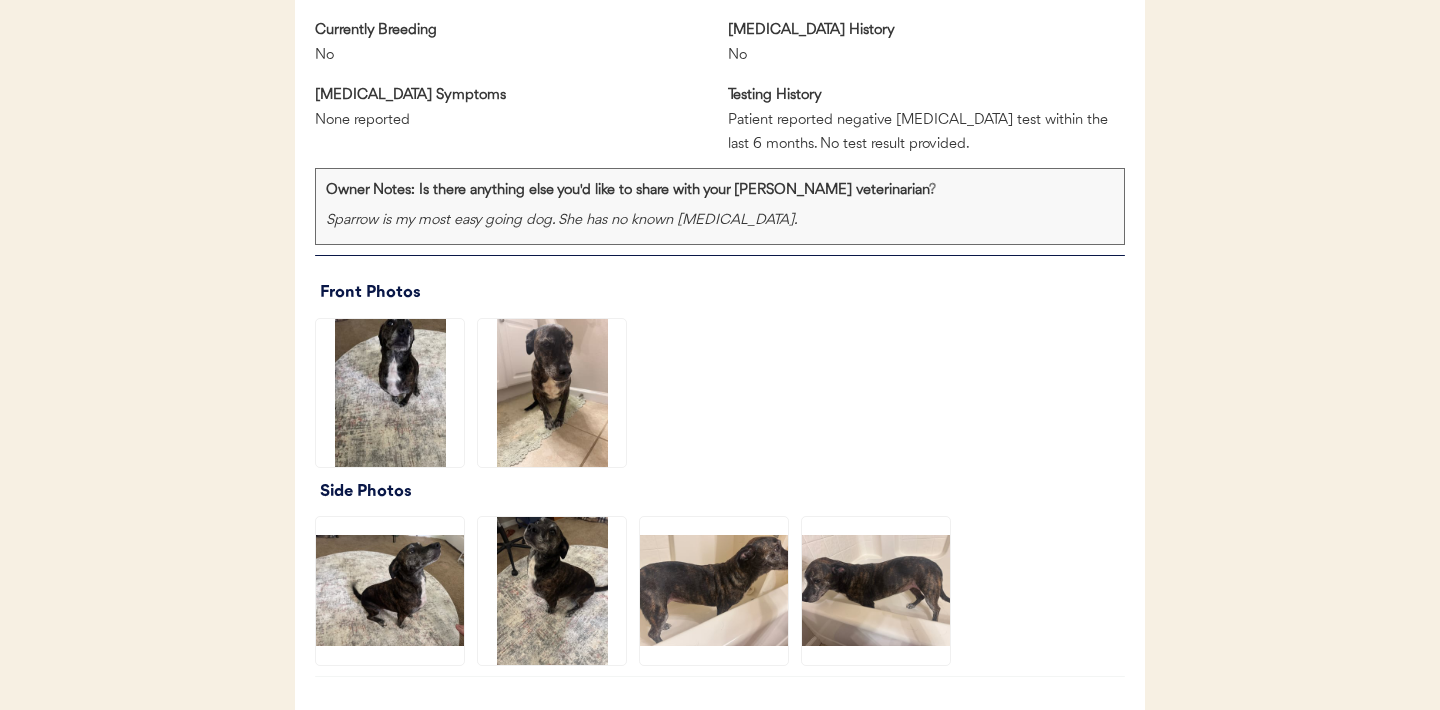 click 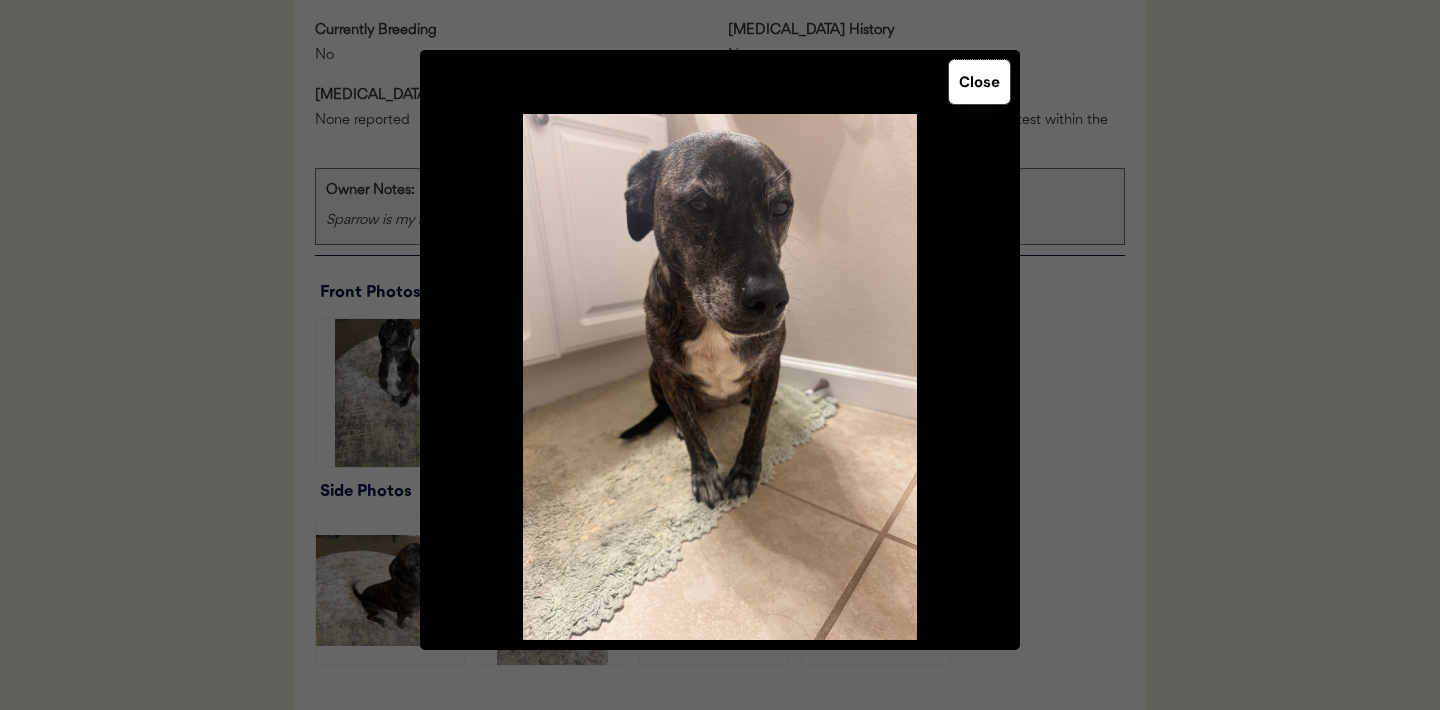 click on "Close" at bounding box center (979, 82) 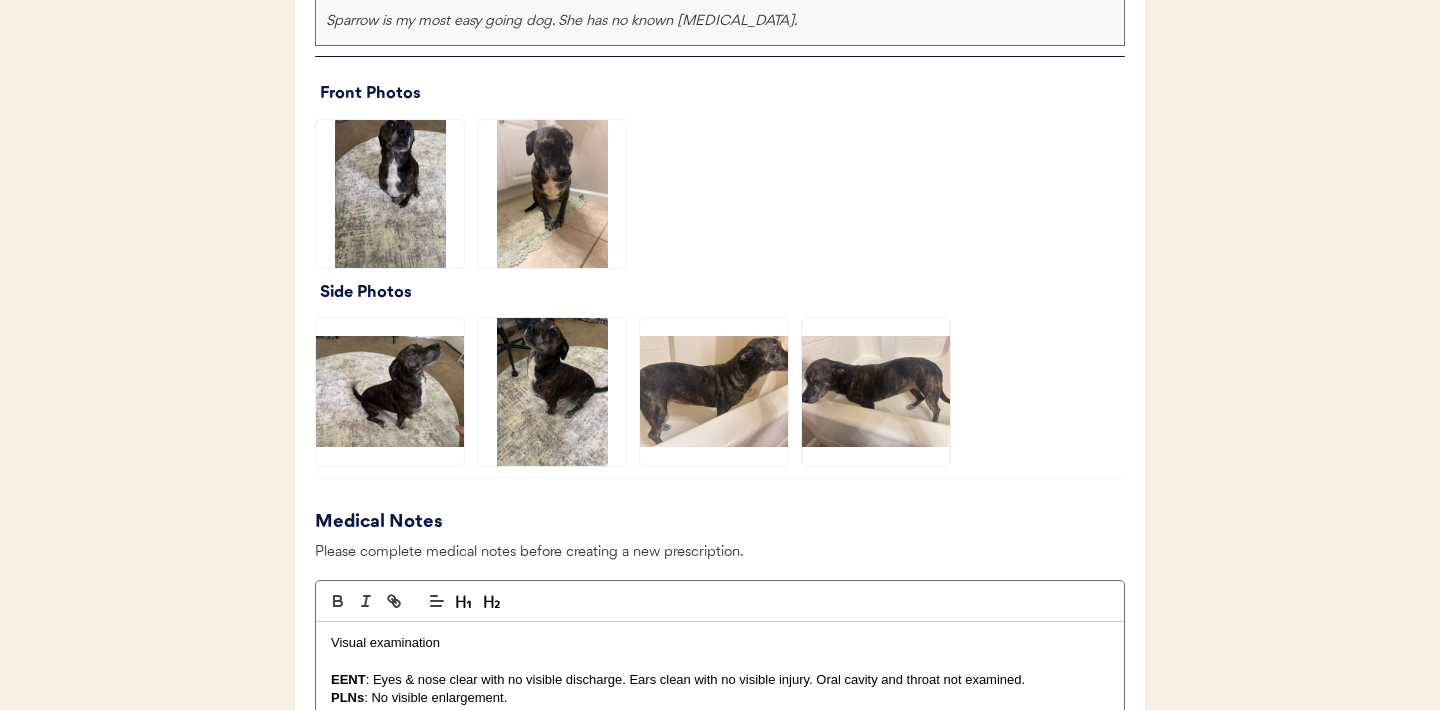 scroll, scrollTop: 1490, scrollLeft: 0, axis: vertical 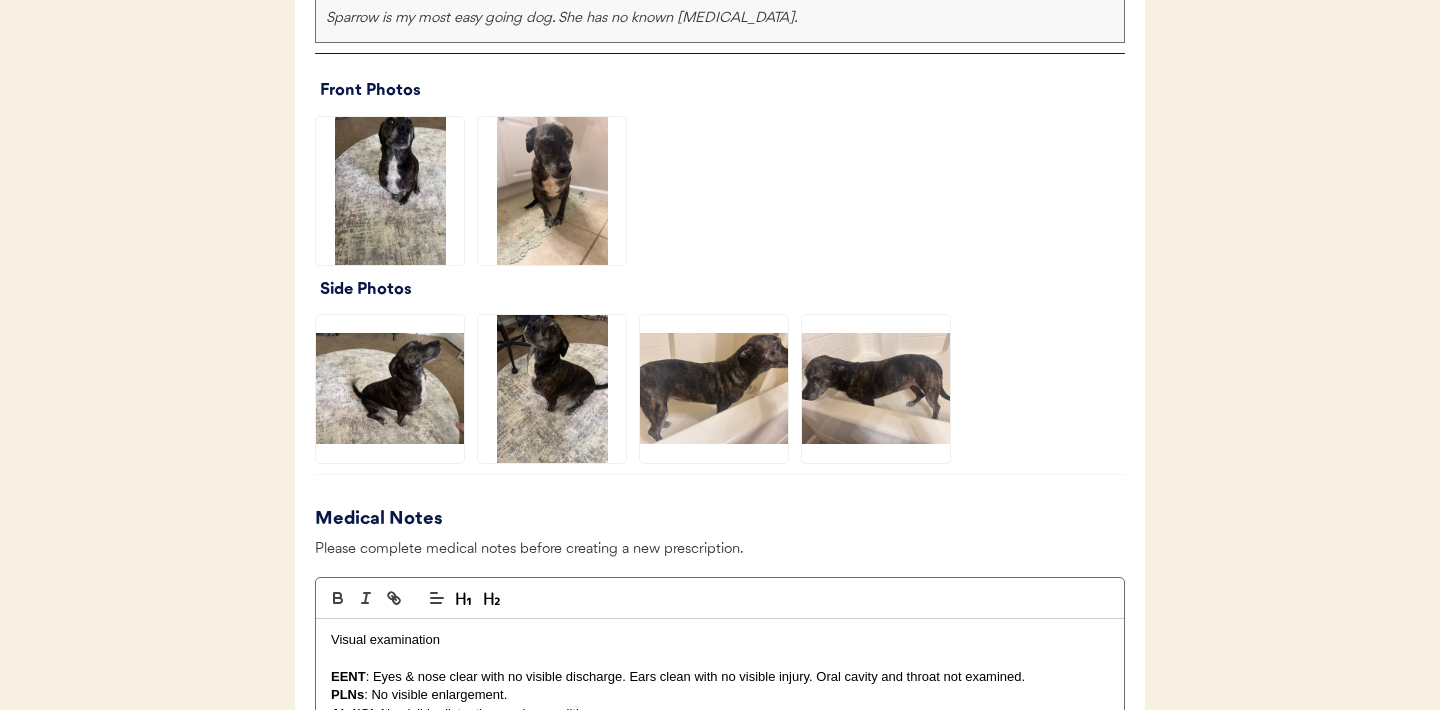 click 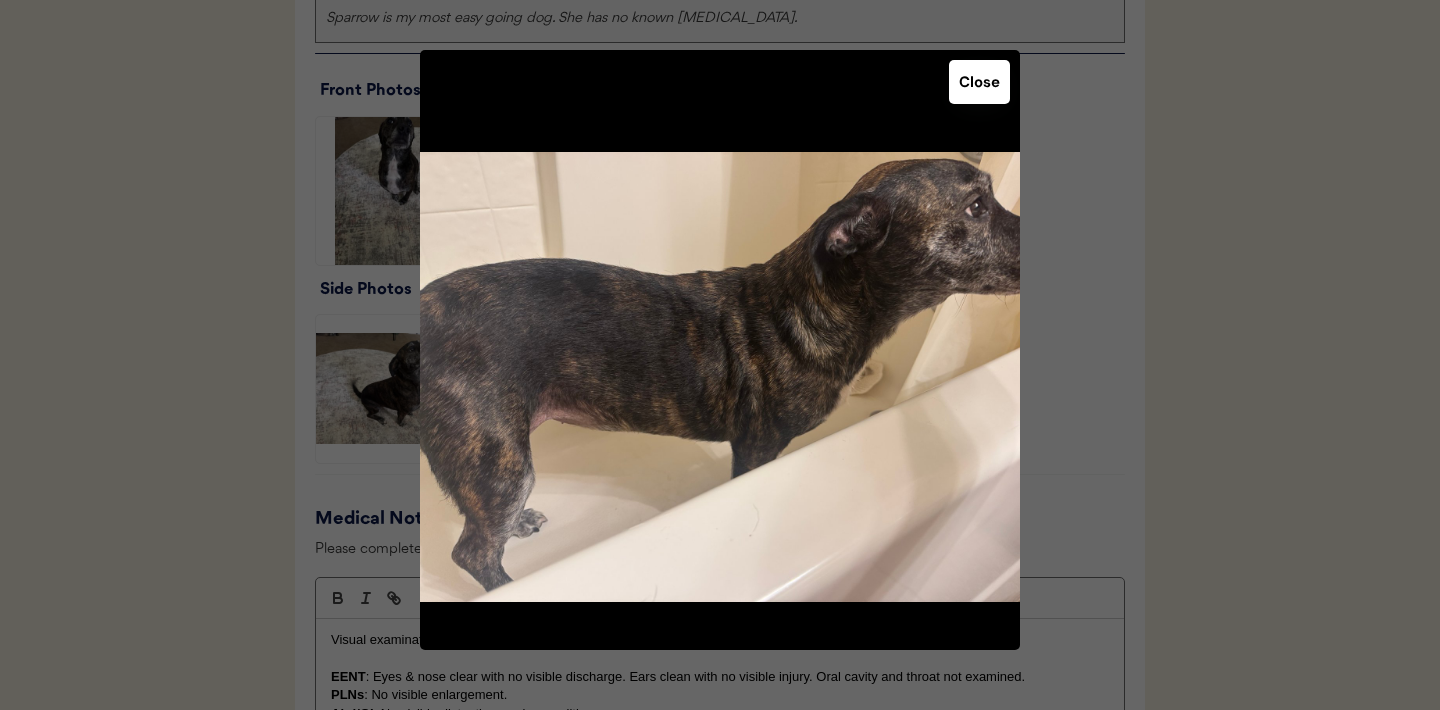 click on "Close" at bounding box center (979, 82) 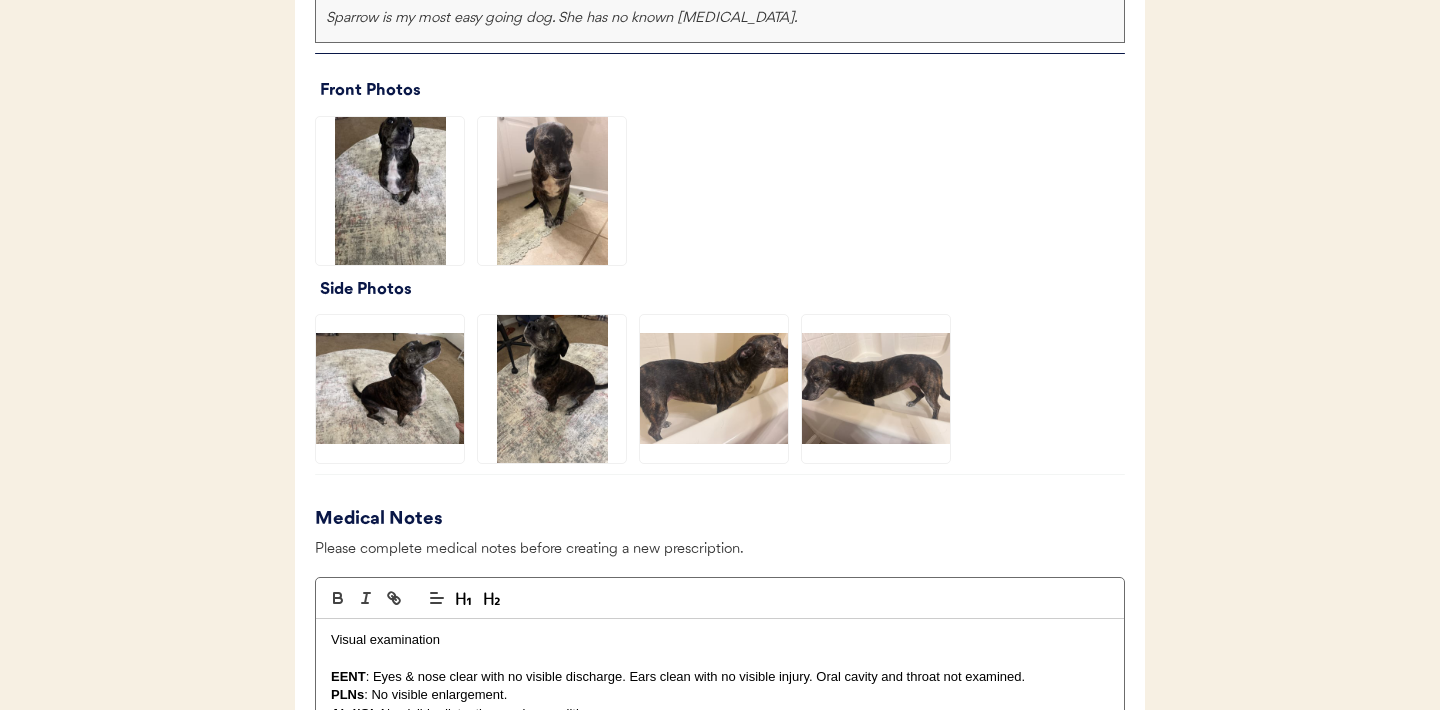 click 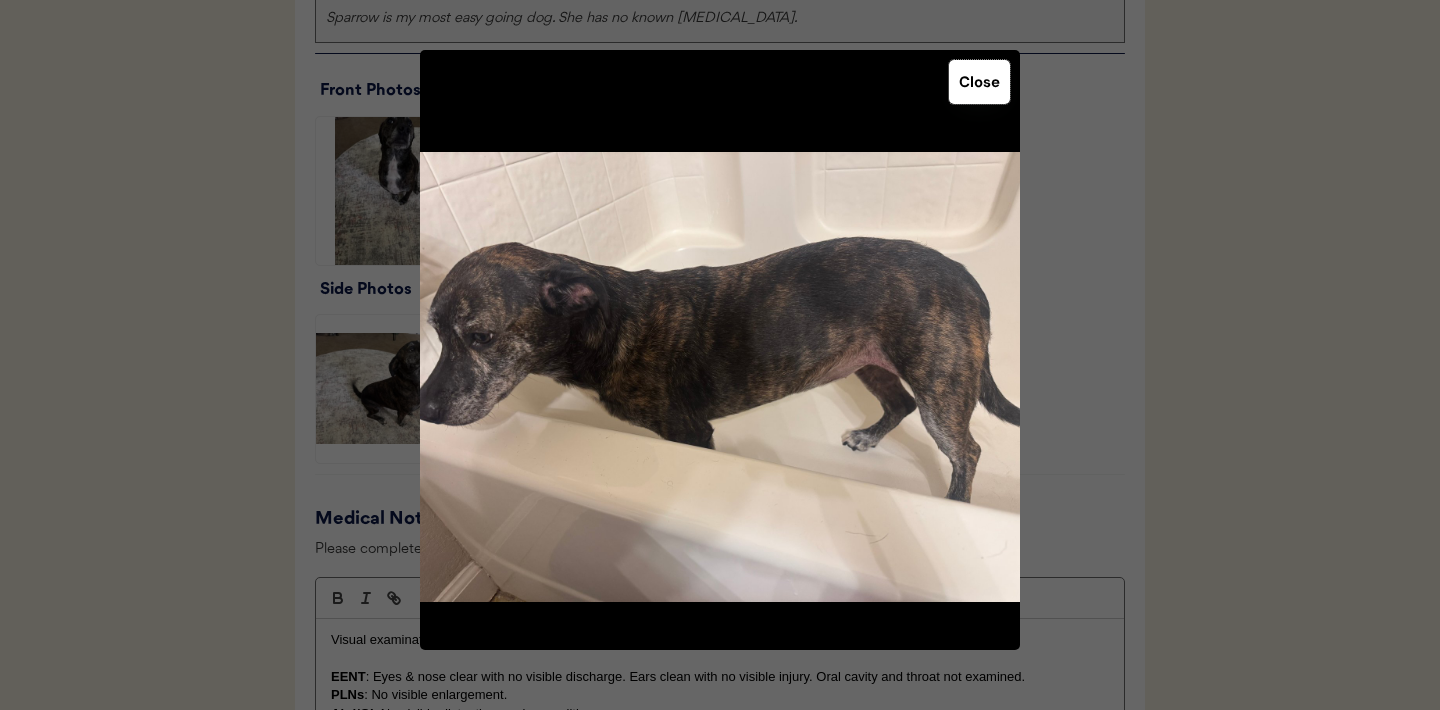 click on "Close" at bounding box center (979, 82) 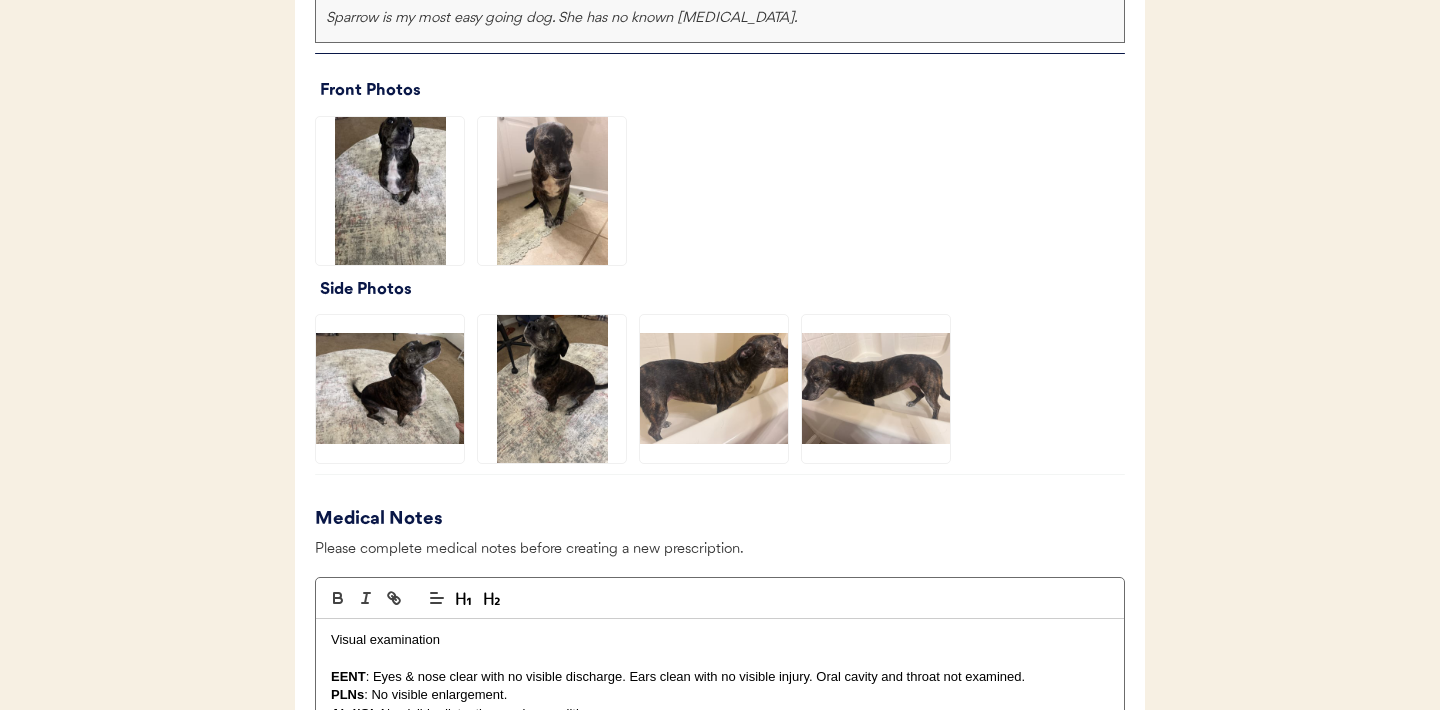 click 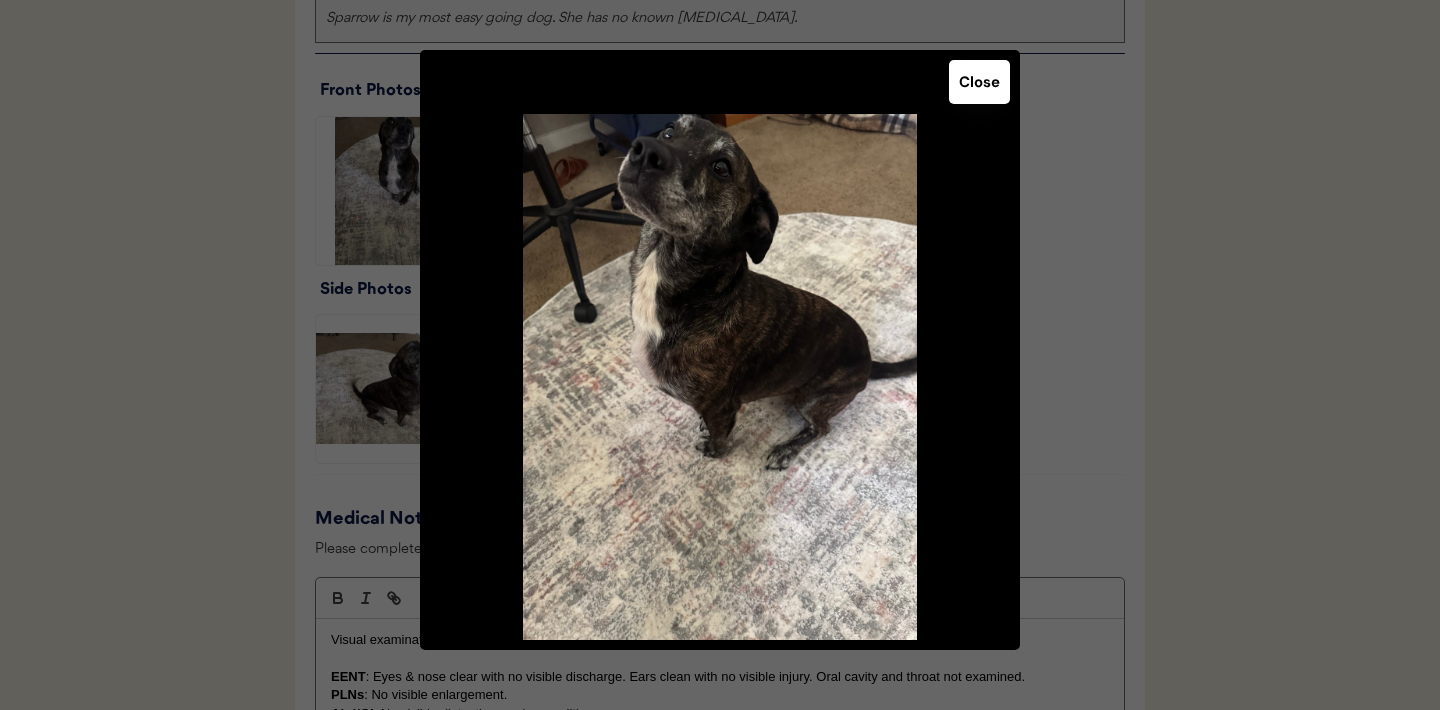 click on "Close" at bounding box center [979, 82] 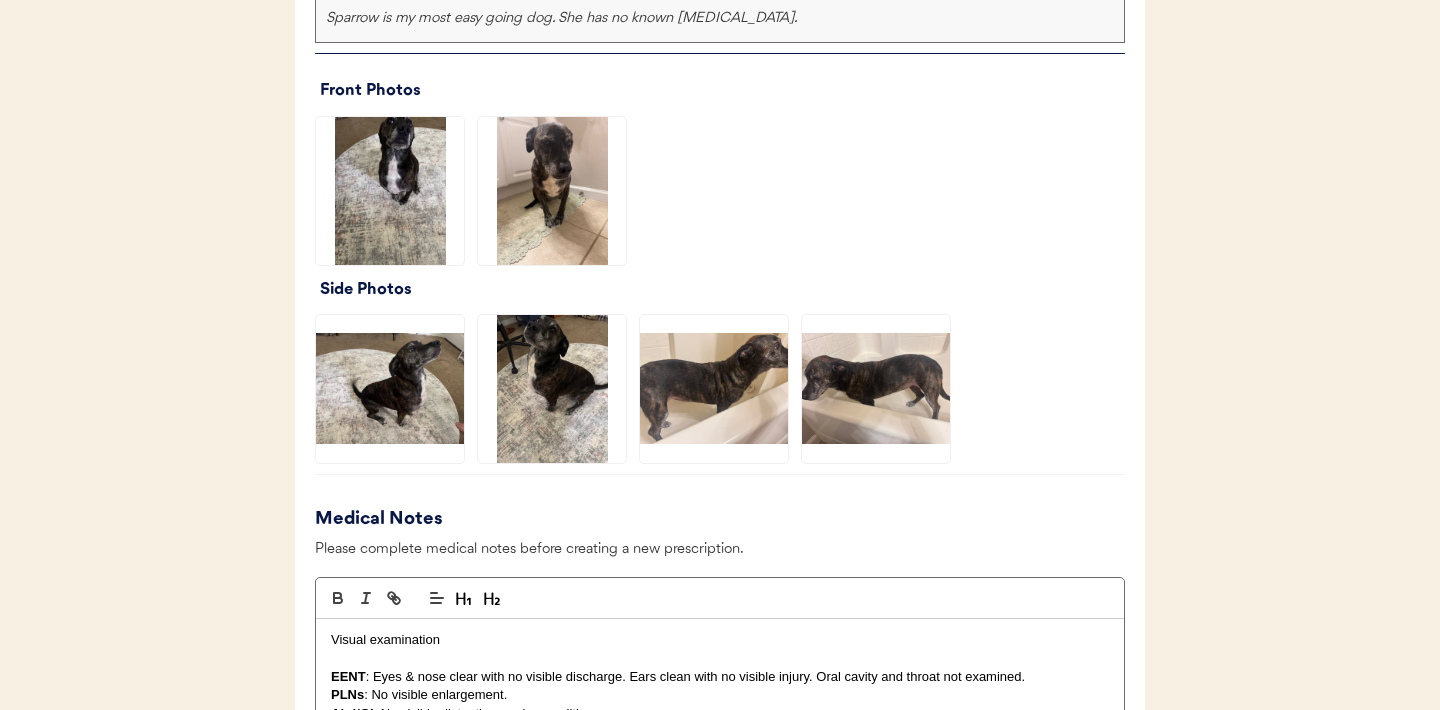 click 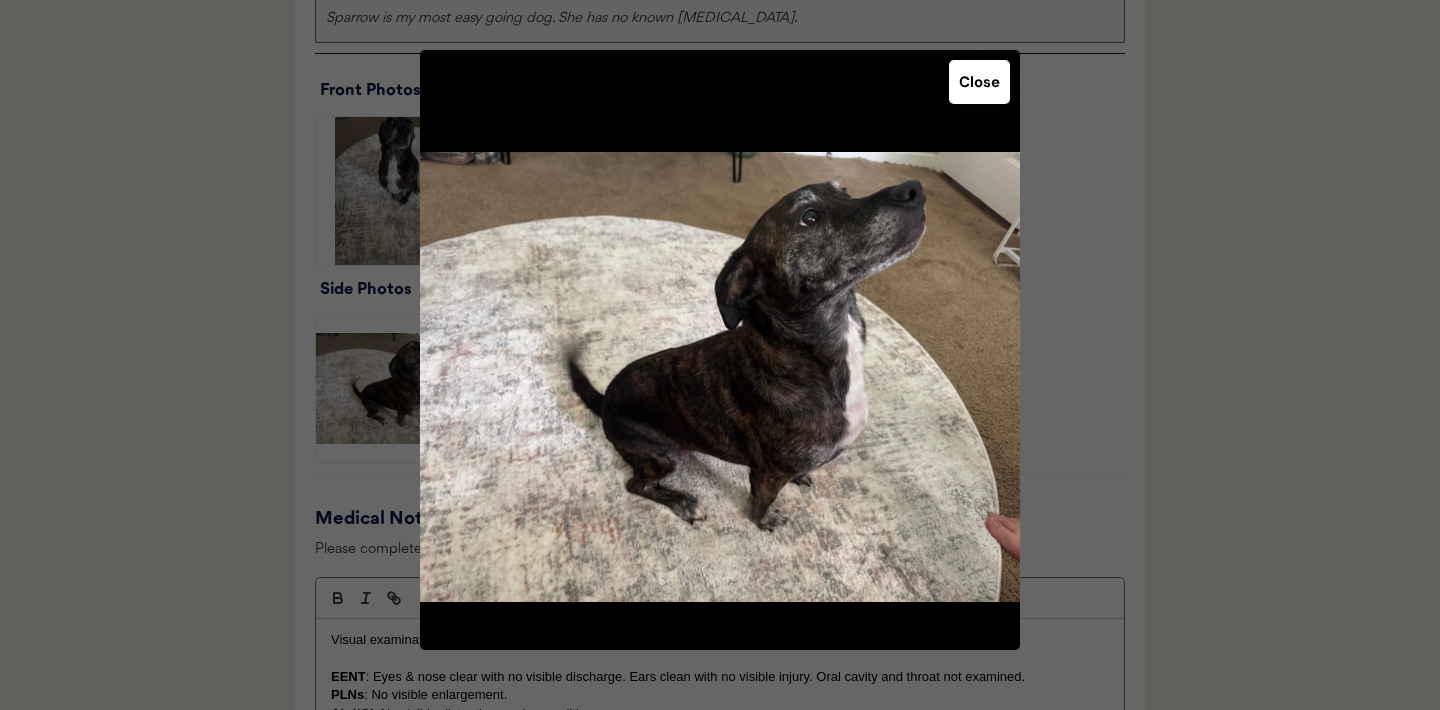 click on "Close" at bounding box center (979, 82) 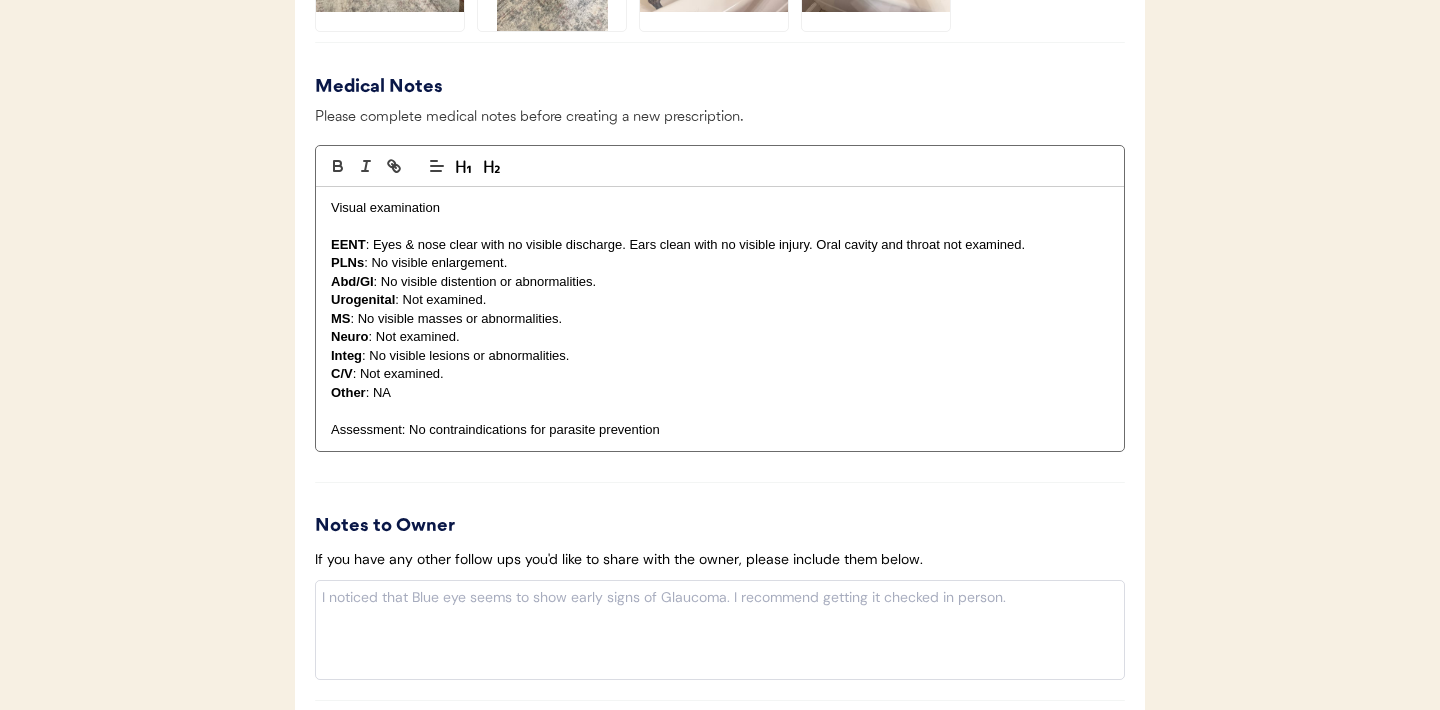 scroll, scrollTop: 1927, scrollLeft: 0, axis: vertical 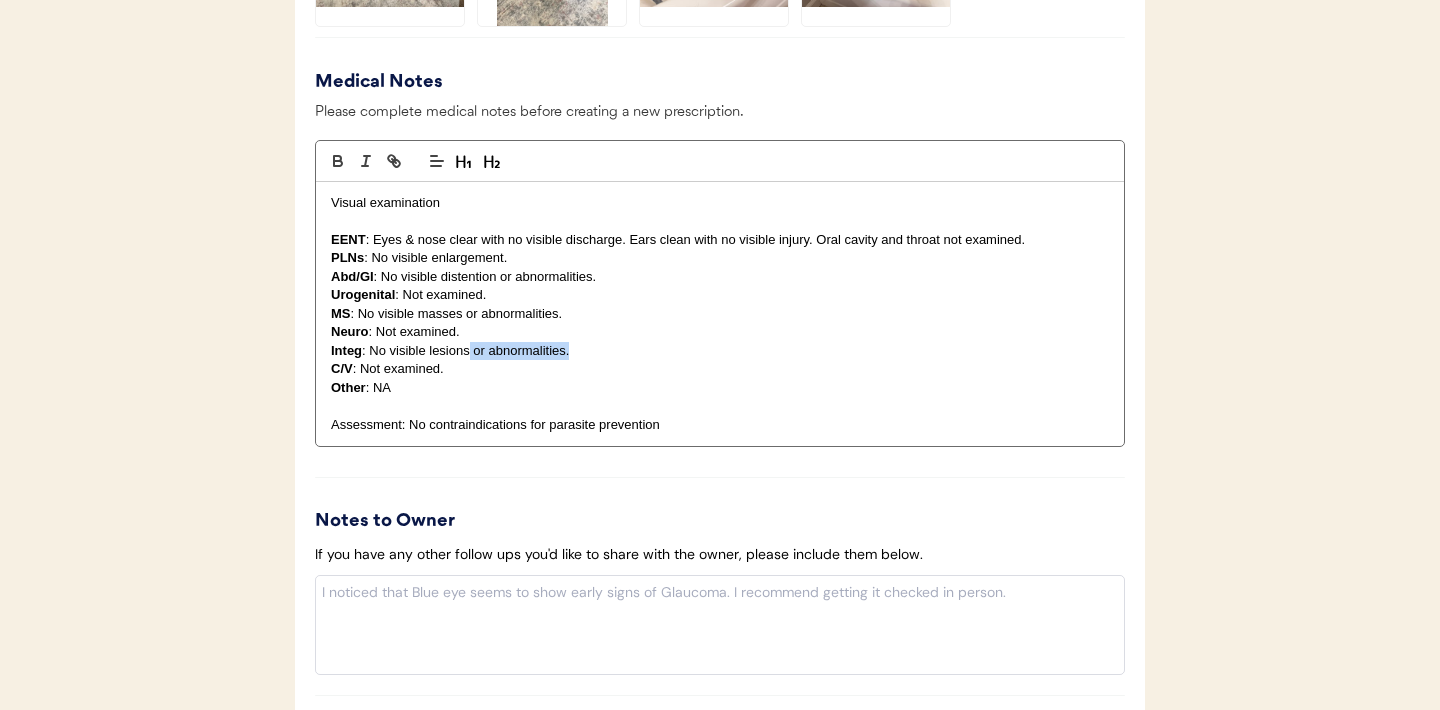 drag, startPoint x: 588, startPoint y: 358, endPoint x: 470, endPoint y: 354, distance: 118.06778 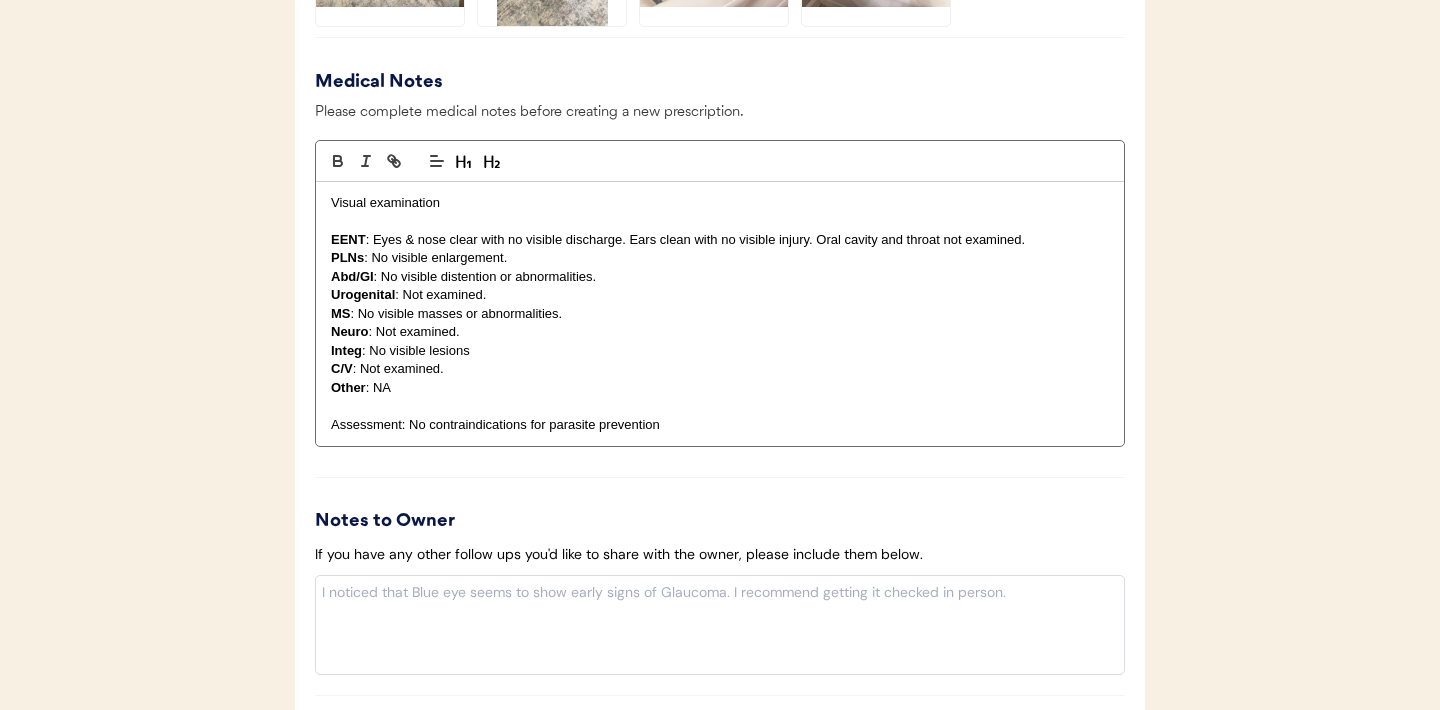 type 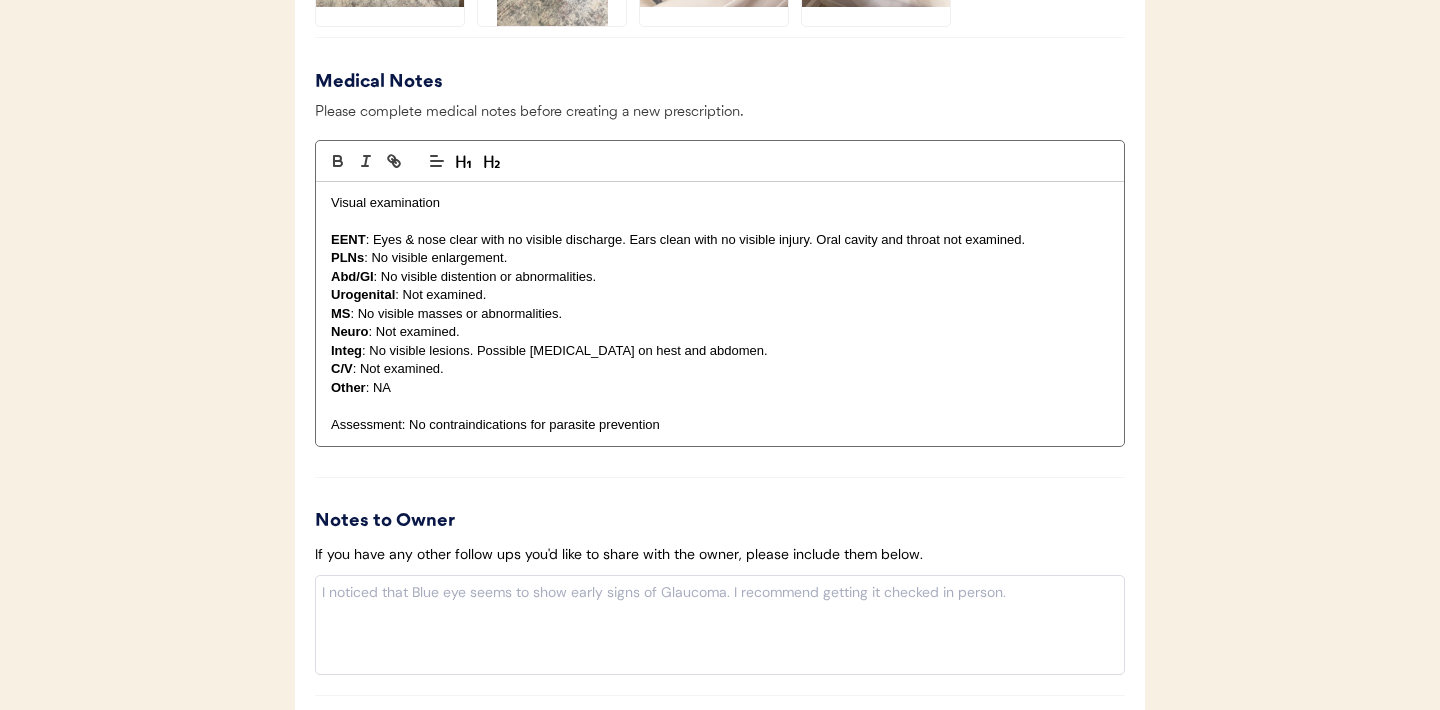 click on "C/V : Not examined." at bounding box center (720, 369) 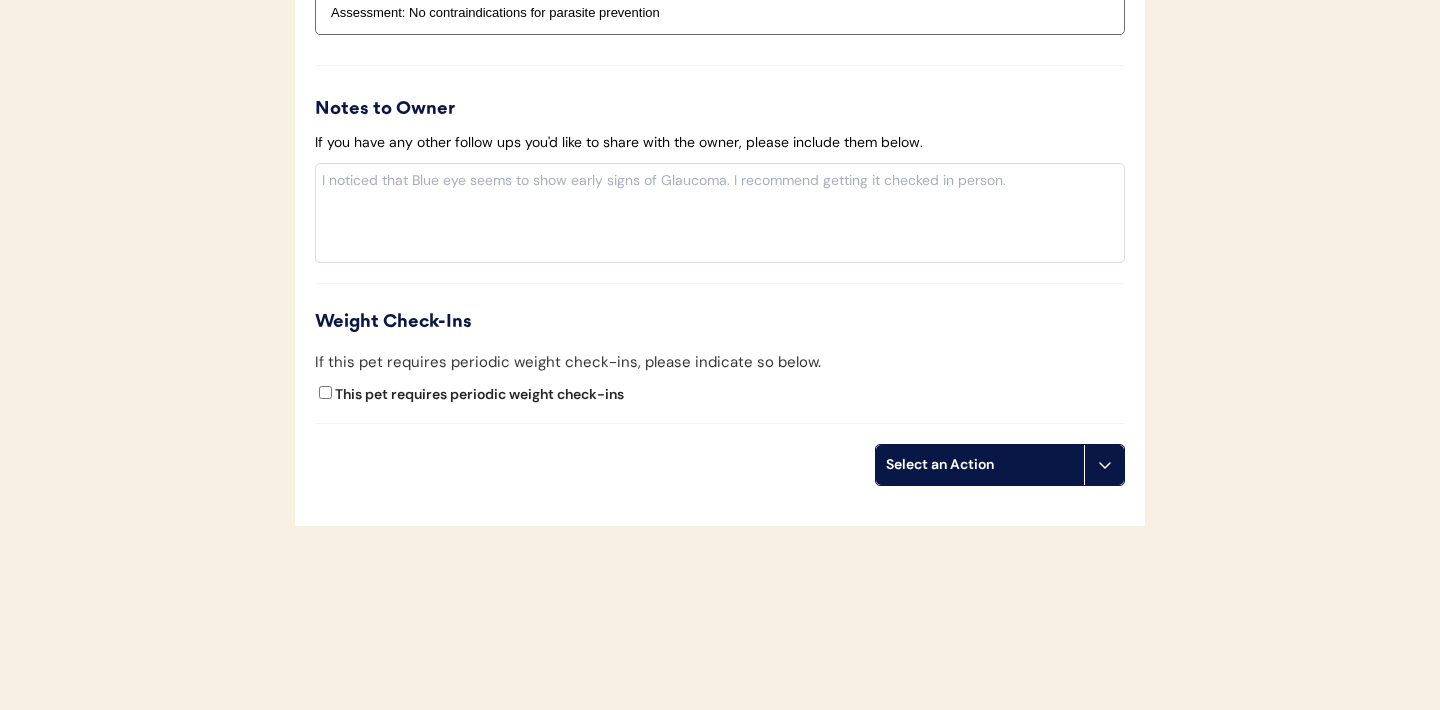 scroll, scrollTop: 2355, scrollLeft: 0, axis: vertical 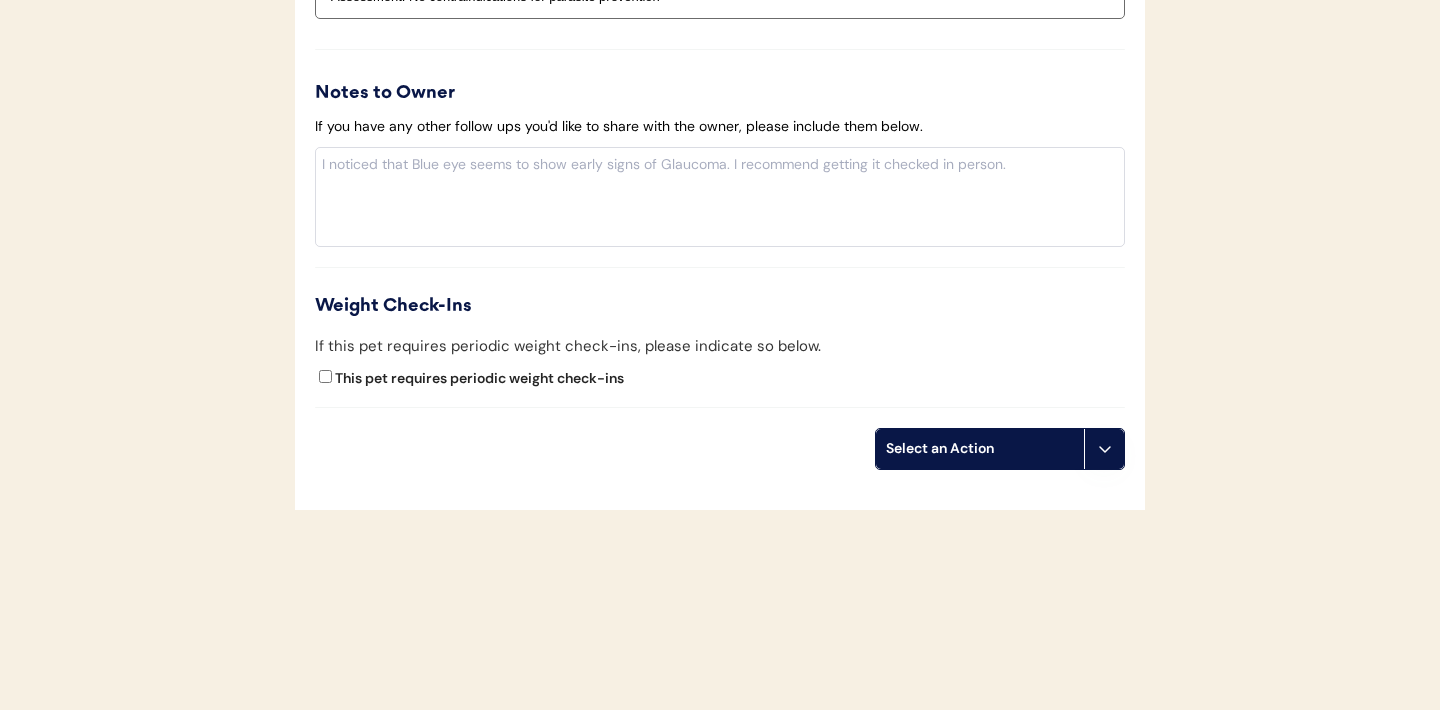 click at bounding box center (1104, 449) 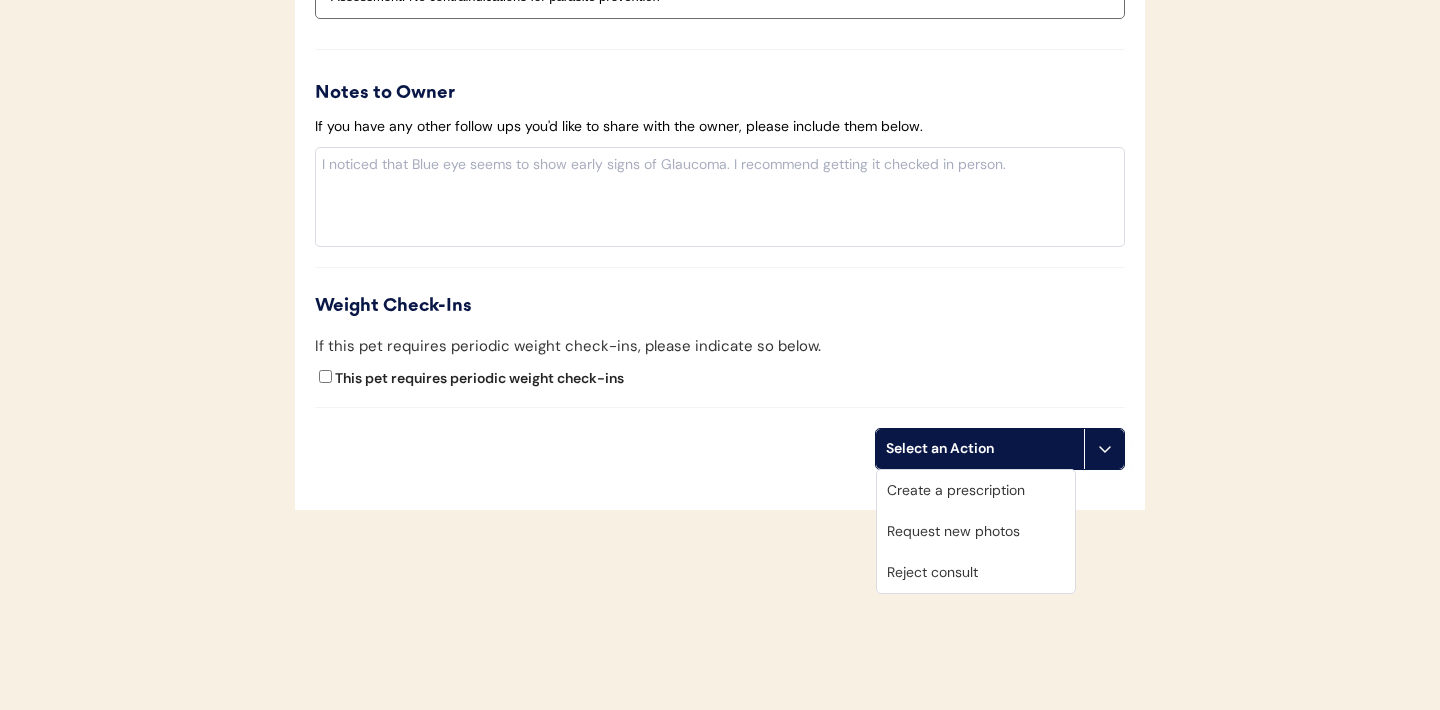 click on "Create a prescription" at bounding box center (976, 490) 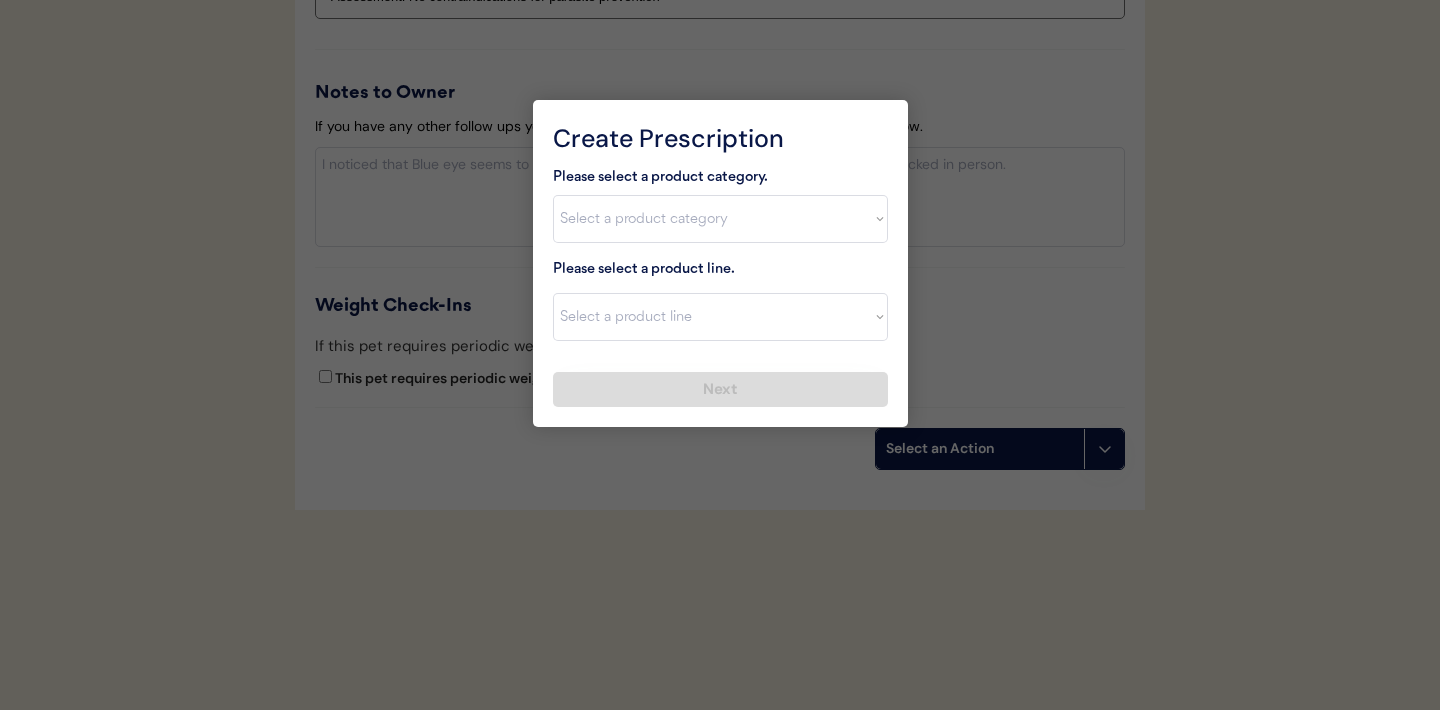 click on "Select a product category Allergies Antibiotics Anxiety Combo Parasite Prevention Flea & Tick Heartworm" at bounding box center (720, 219) 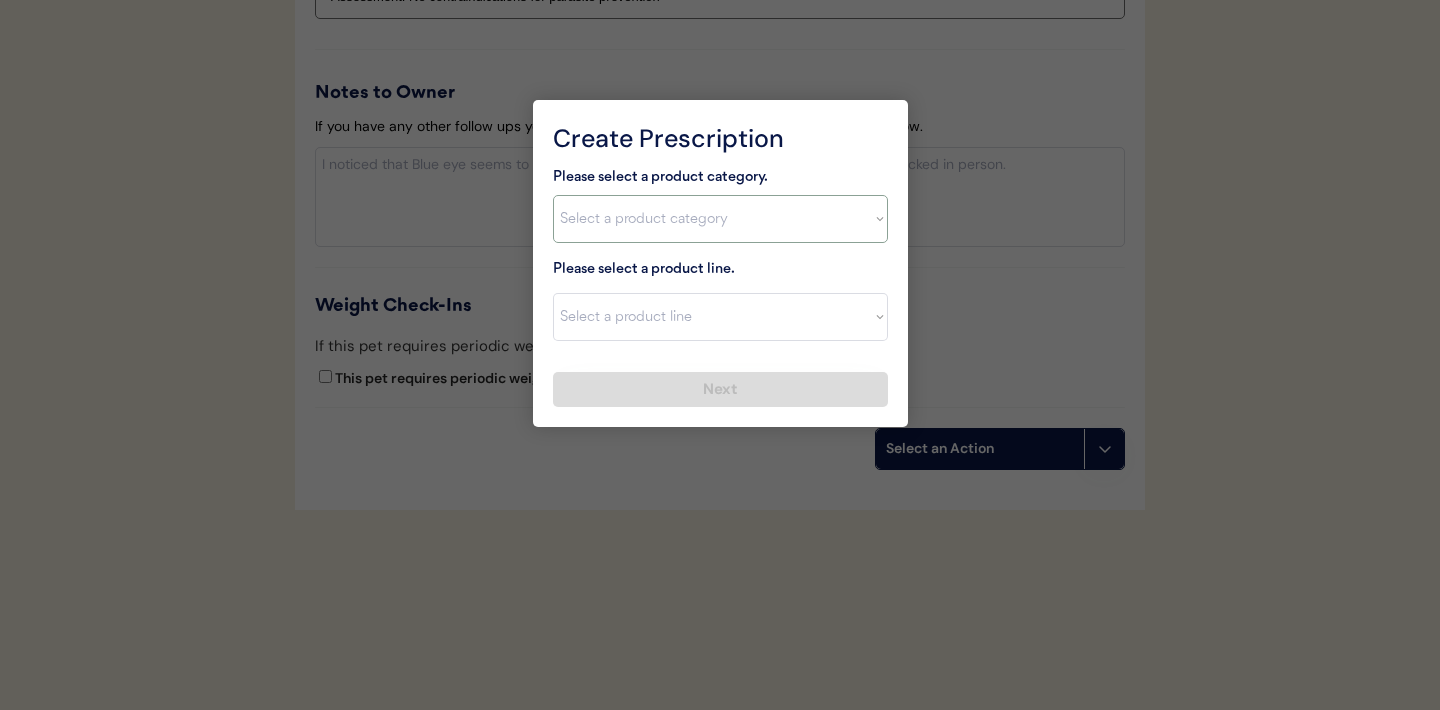 select on ""combo_parasite_prevention"" 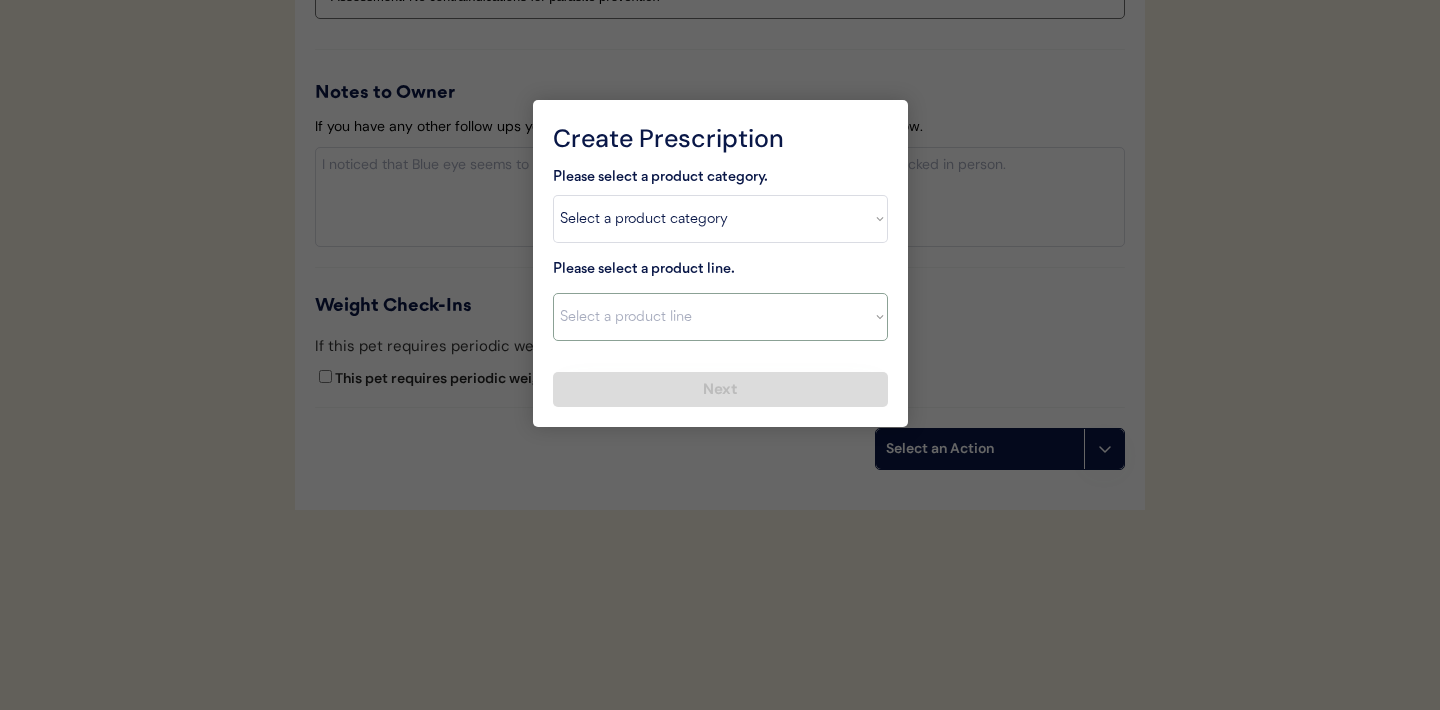 click on "Select a product line" at bounding box center (720, 317) 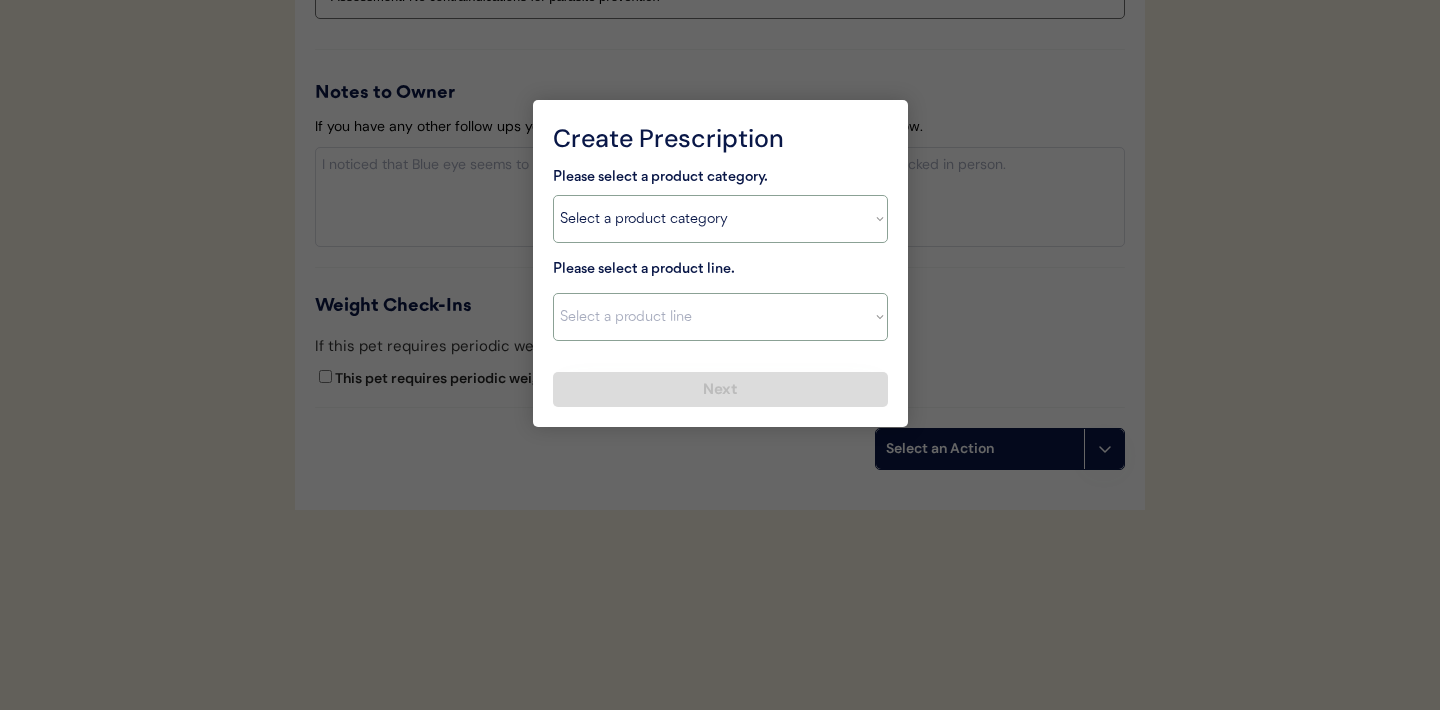 click on "Select a product line Advantage Multi for Dogs Credelio Quattro NexGard Plus NexGard Plus (3 Month) NexGard Plus (6 Month) Revolution for Dogs Simparica Trio Simparica Trio (12 Month) Simparica Trio (3 Month) Simparica Trio (6 Month) Trifexis" at bounding box center [720, 317] 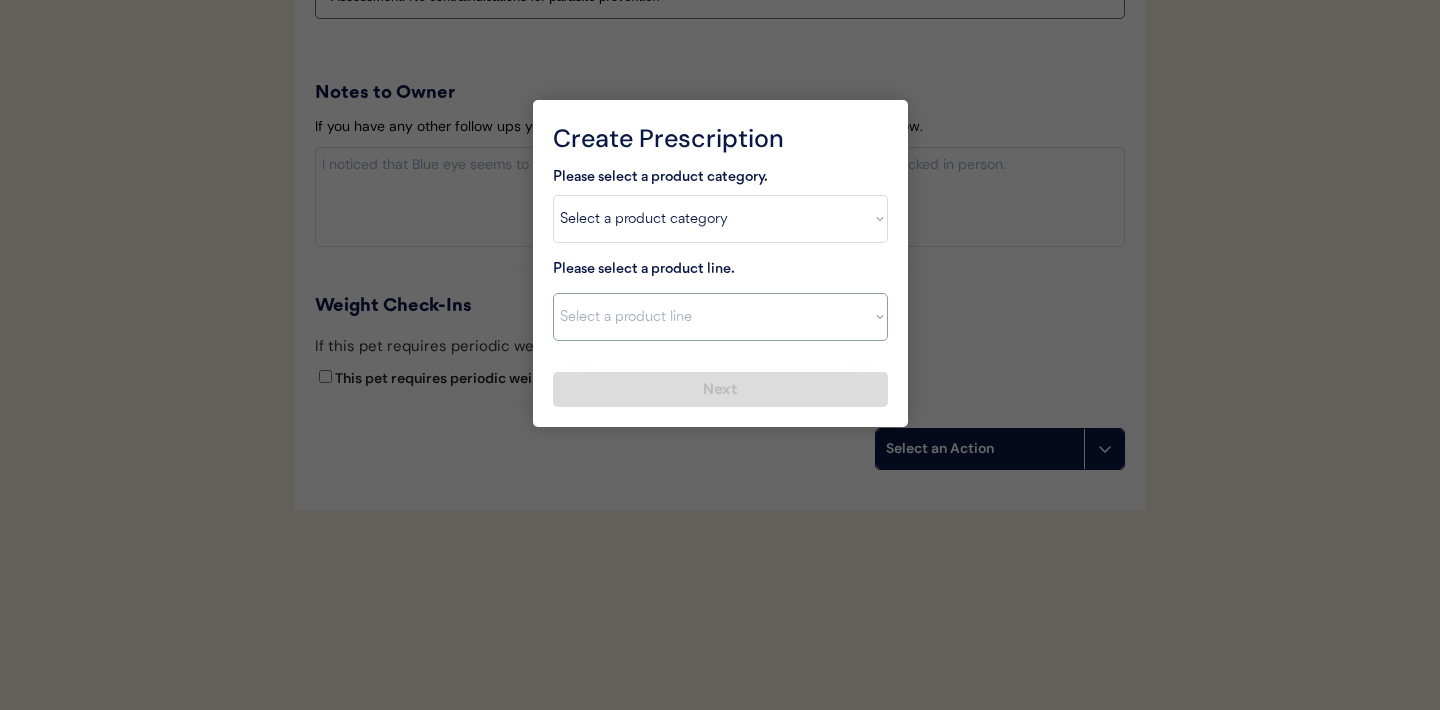 select on ""Simparica Trio"" 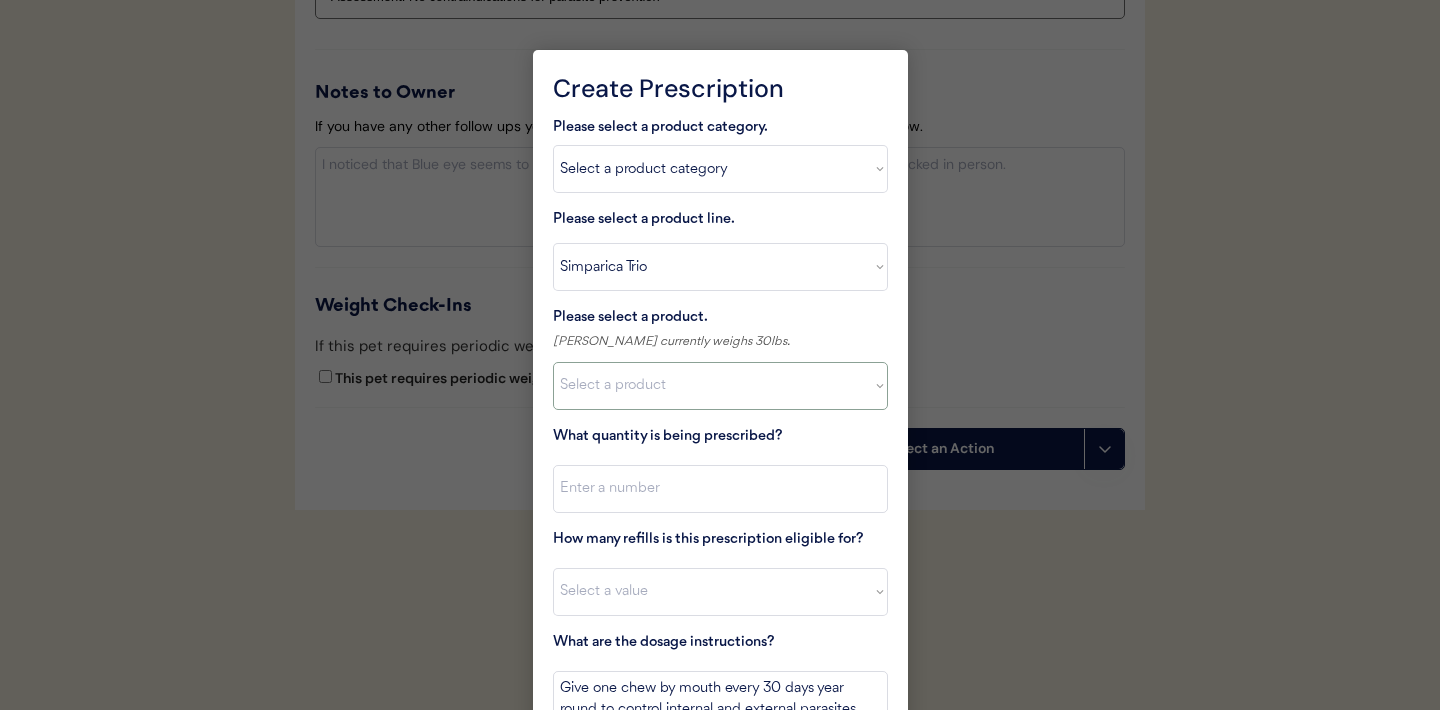click on "Select a product Simparica Trio, 2.8 - 5.5lbs Simparica Trio, 5.6 - 11lbs Simparica Trio, 11.1 - 22lbs Simparica Trio, 22.1 - 44lbs Simparica Trio, 44.1 - 88lbs Simparica Trio, 88.1 - 132lbs" at bounding box center (720, 386) 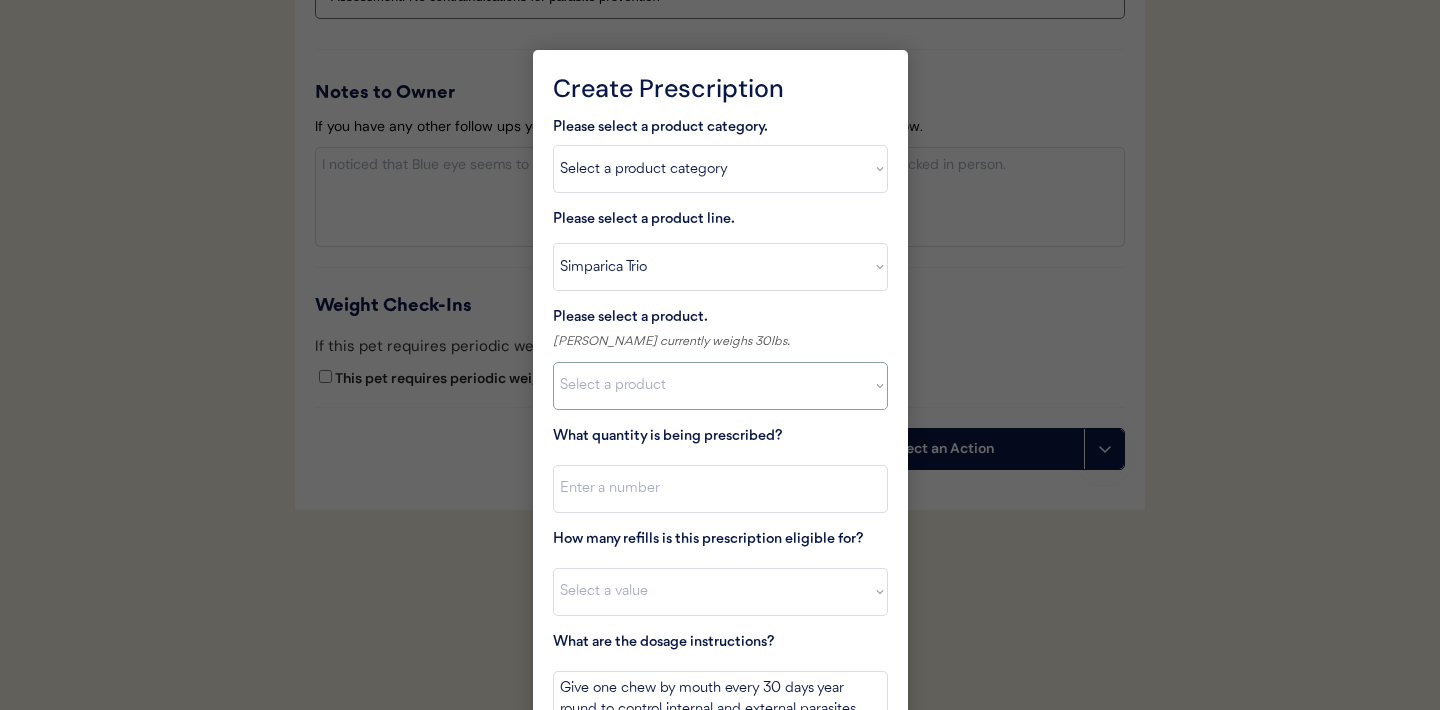 select on ""1348695171700984260__LOOKUP__1704773707524x107284382987270270"" 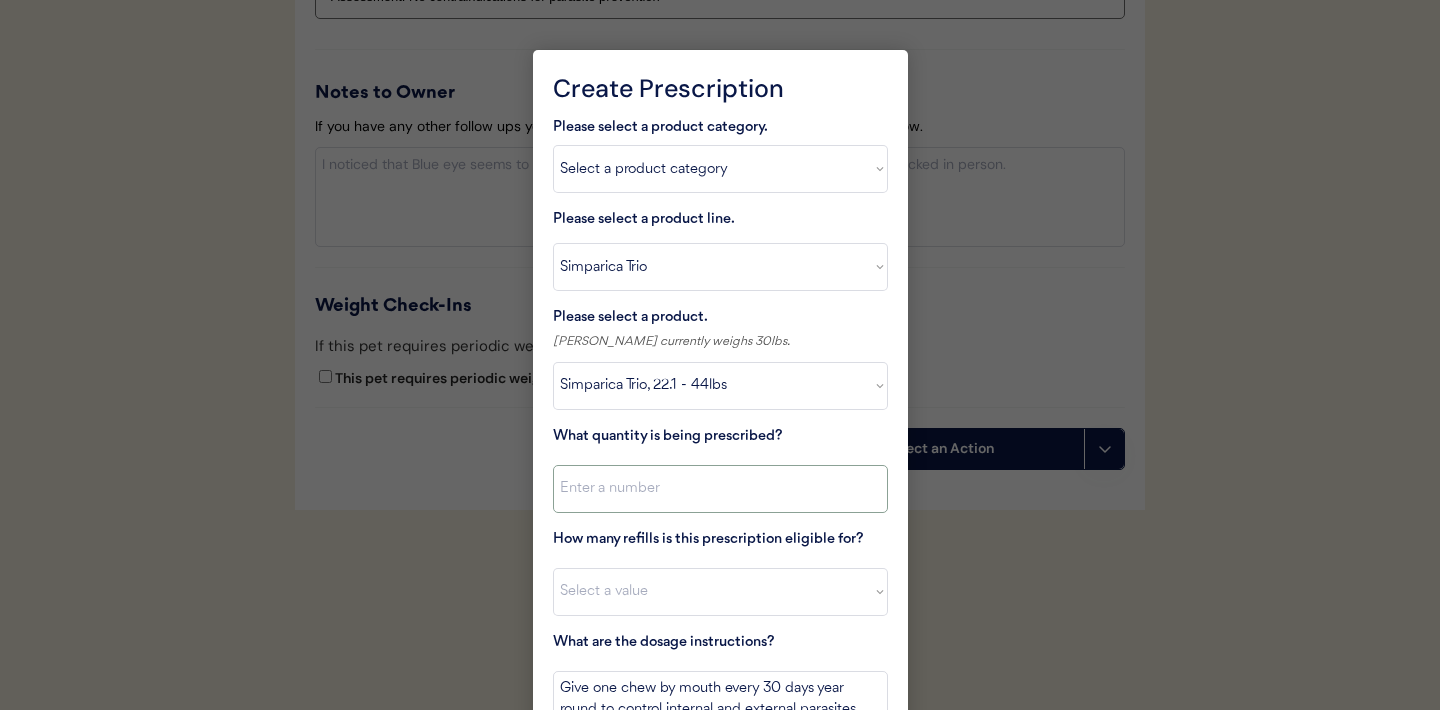 click at bounding box center [720, 489] 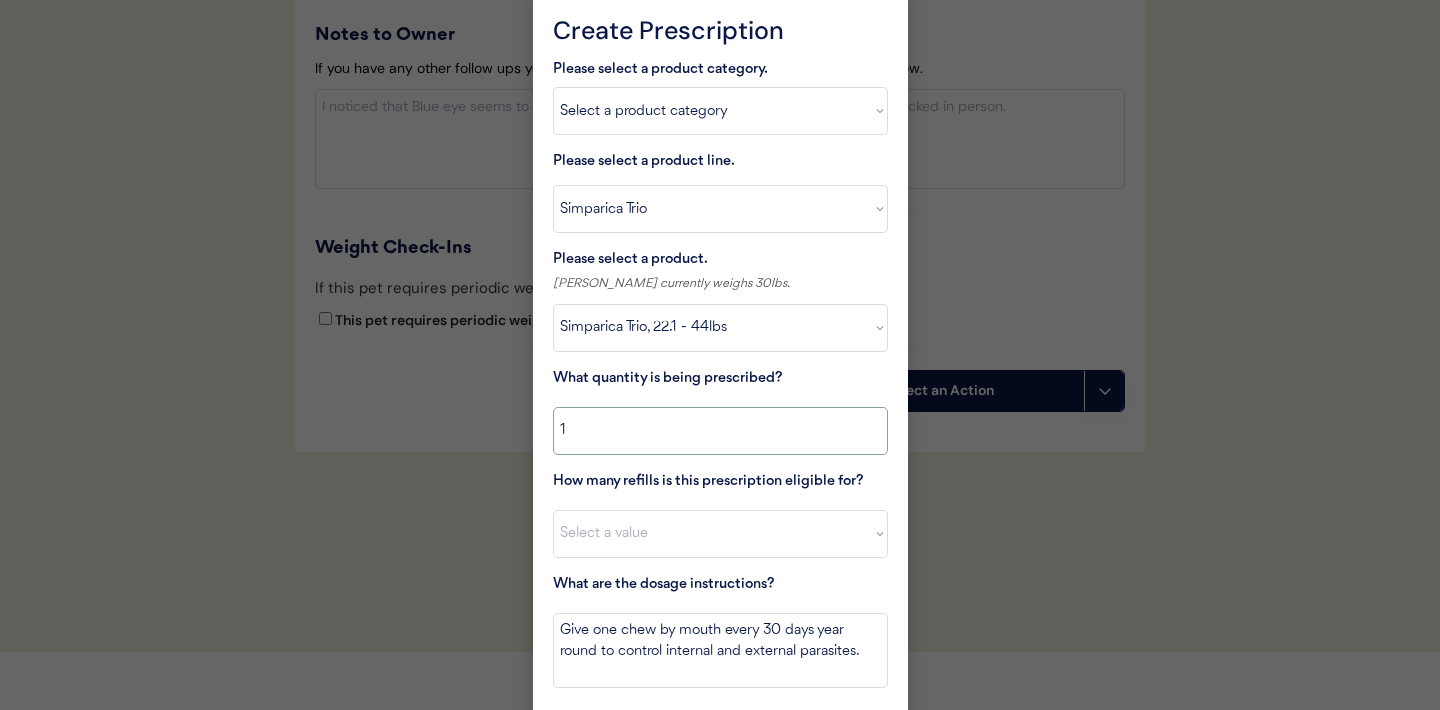scroll, scrollTop: 2424, scrollLeft: 0, axis: vertical 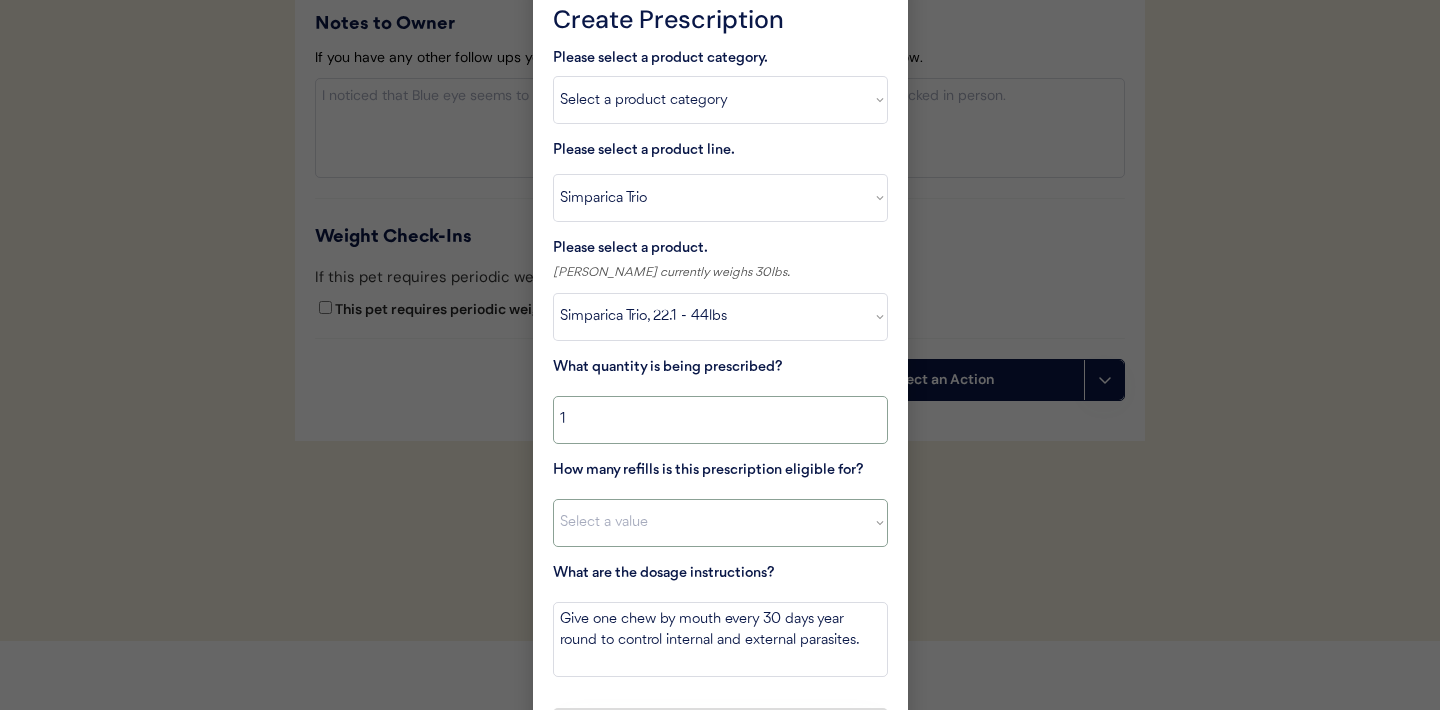 type on "1" 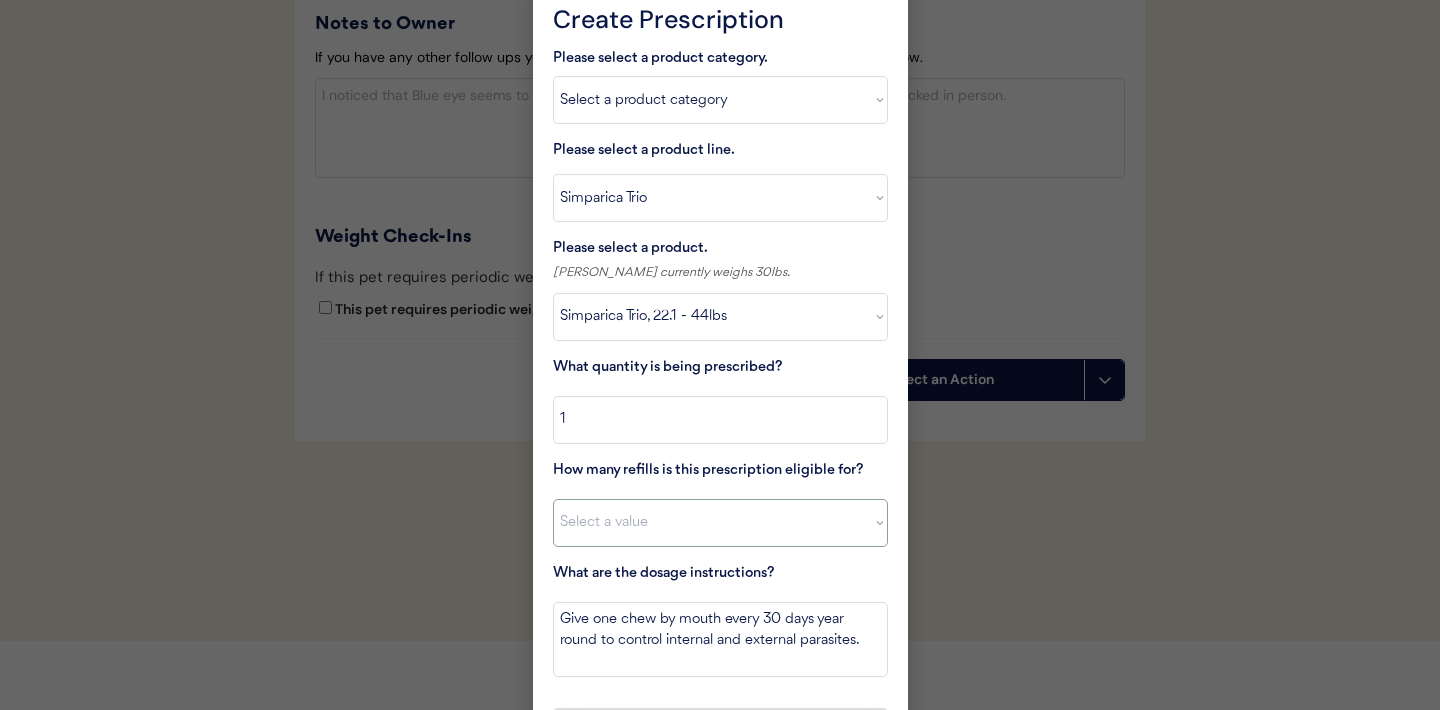 select on "11" 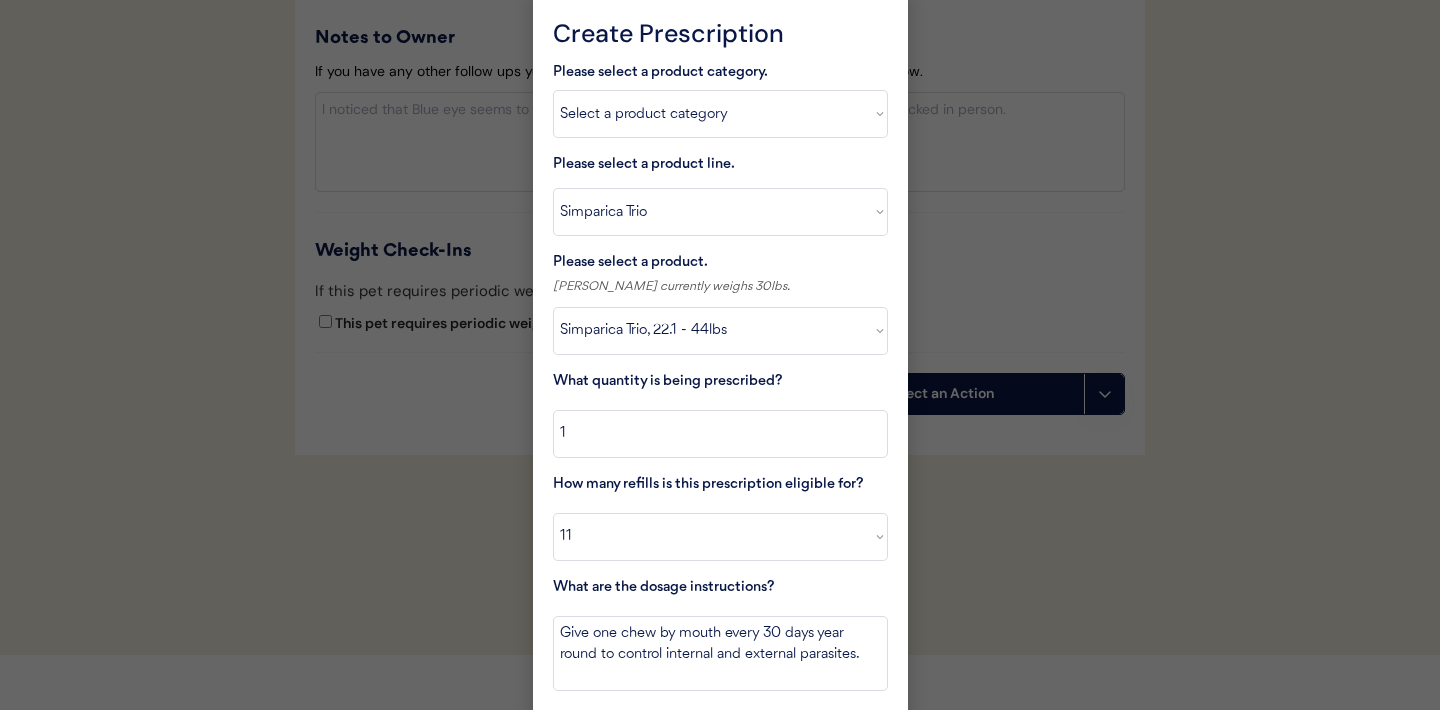 scroll, scrollTop: 2476, scrollLeft: 0, axis: vertical 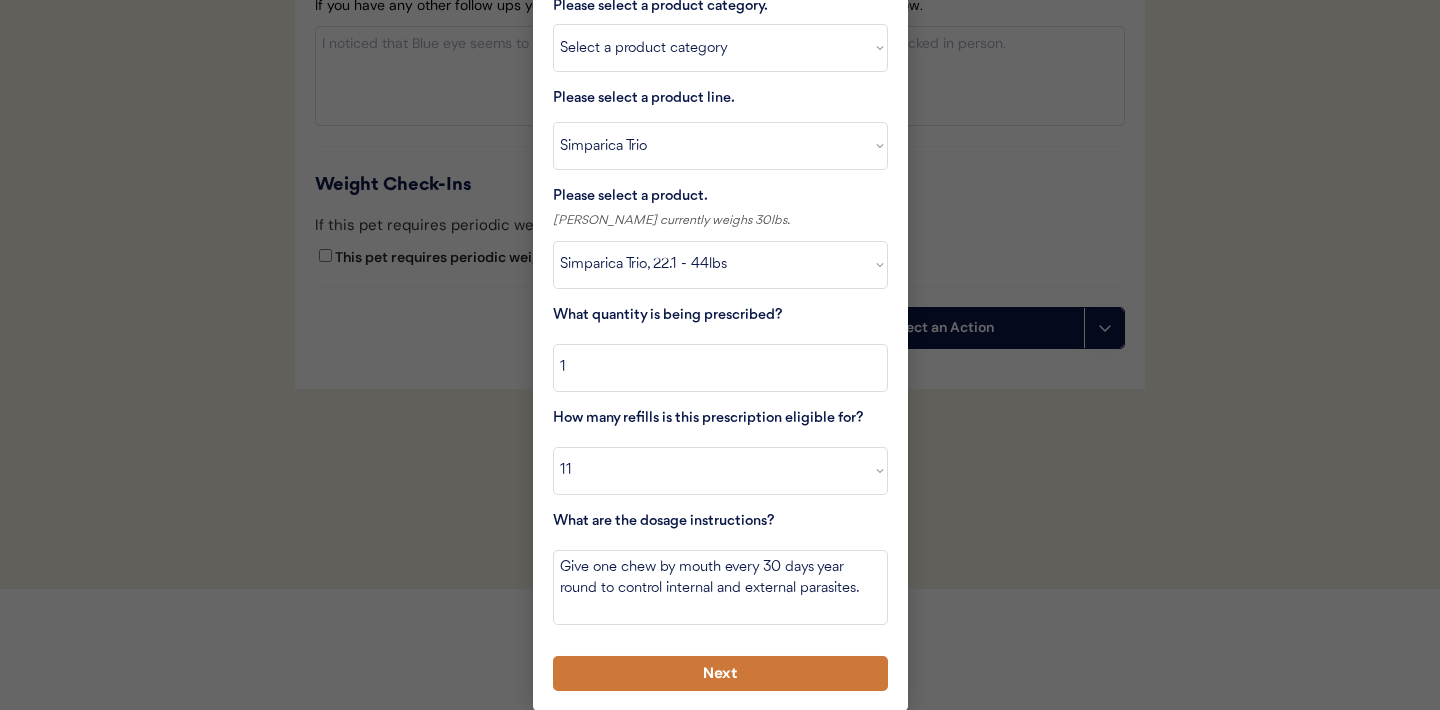 click on "Next" at bounding box center [720, 673] 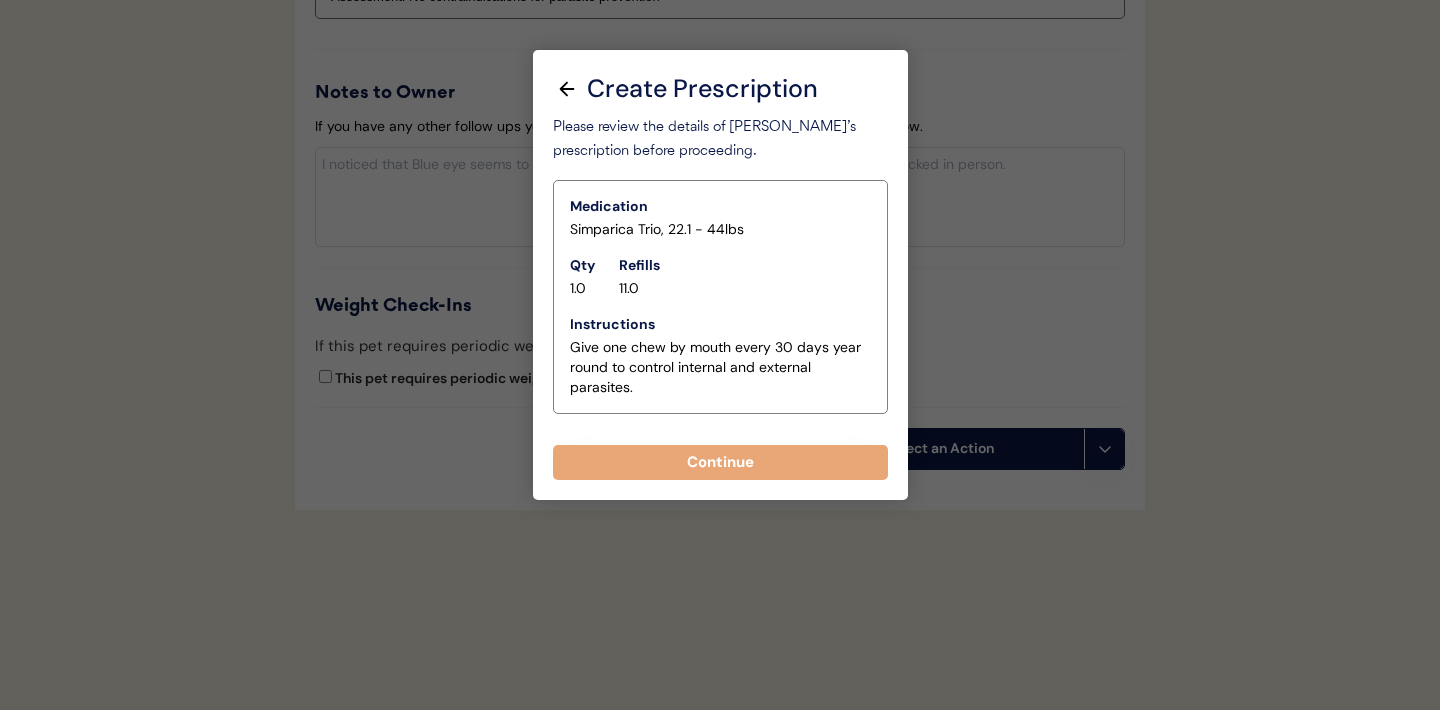 scroll, scrollTop: 2355, scrollLeft: 0, axis: vertical 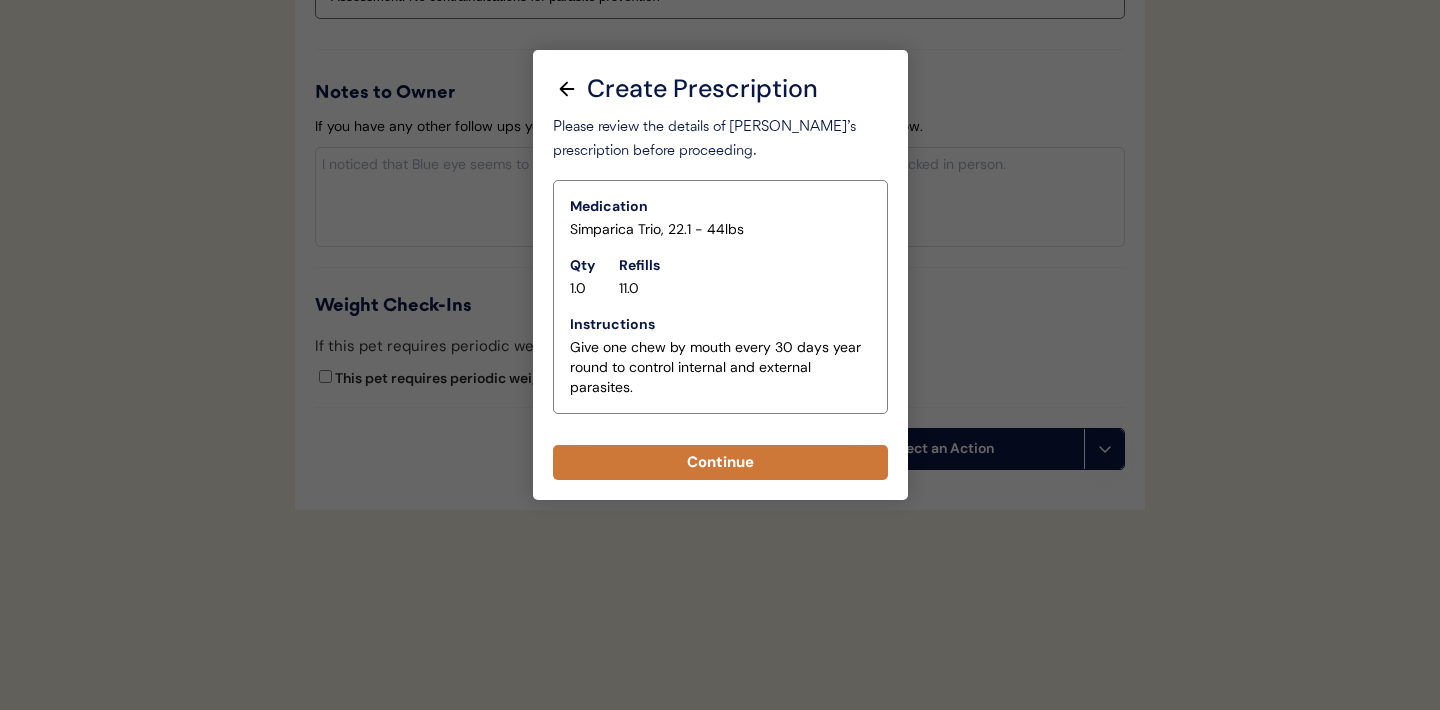 click on "Continue" at bounding box center (720, 462) 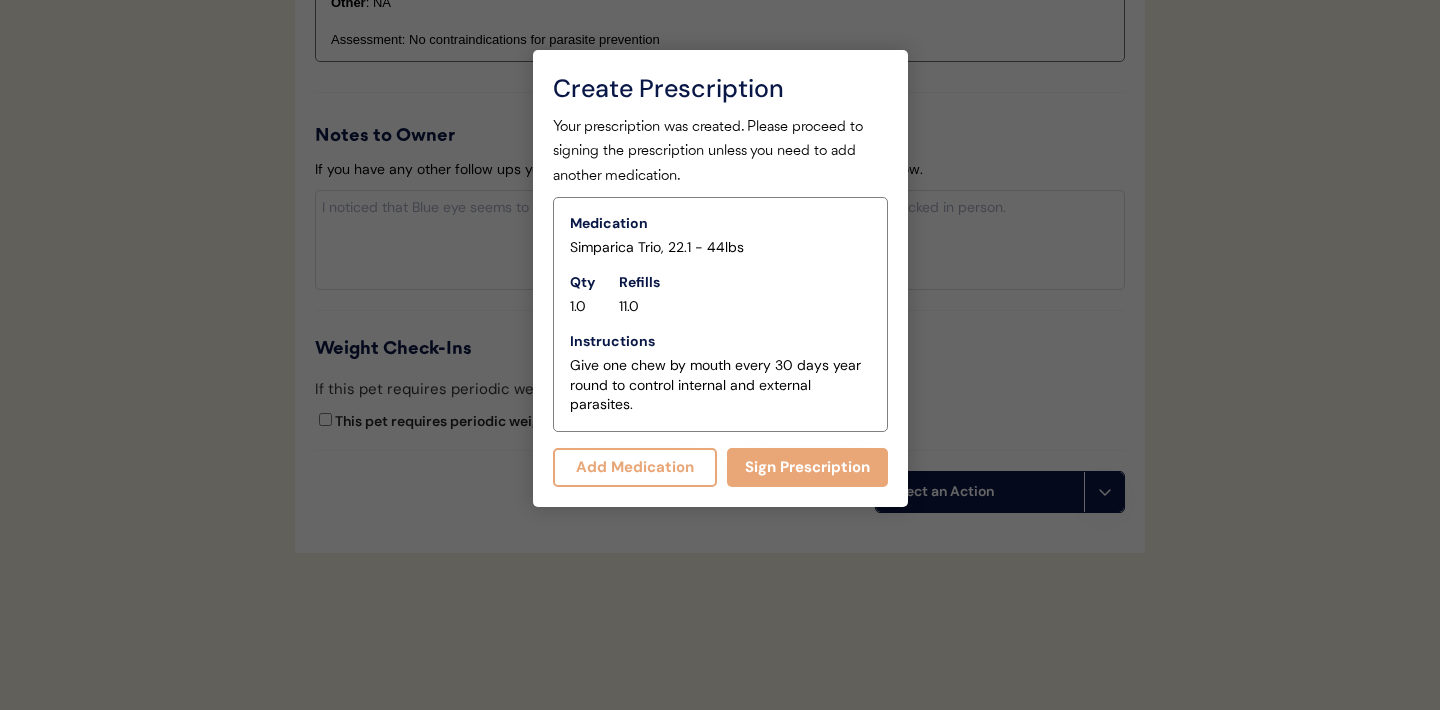 scroll, scrollTop: 2398, scrollLeft: 0, axis: vertical 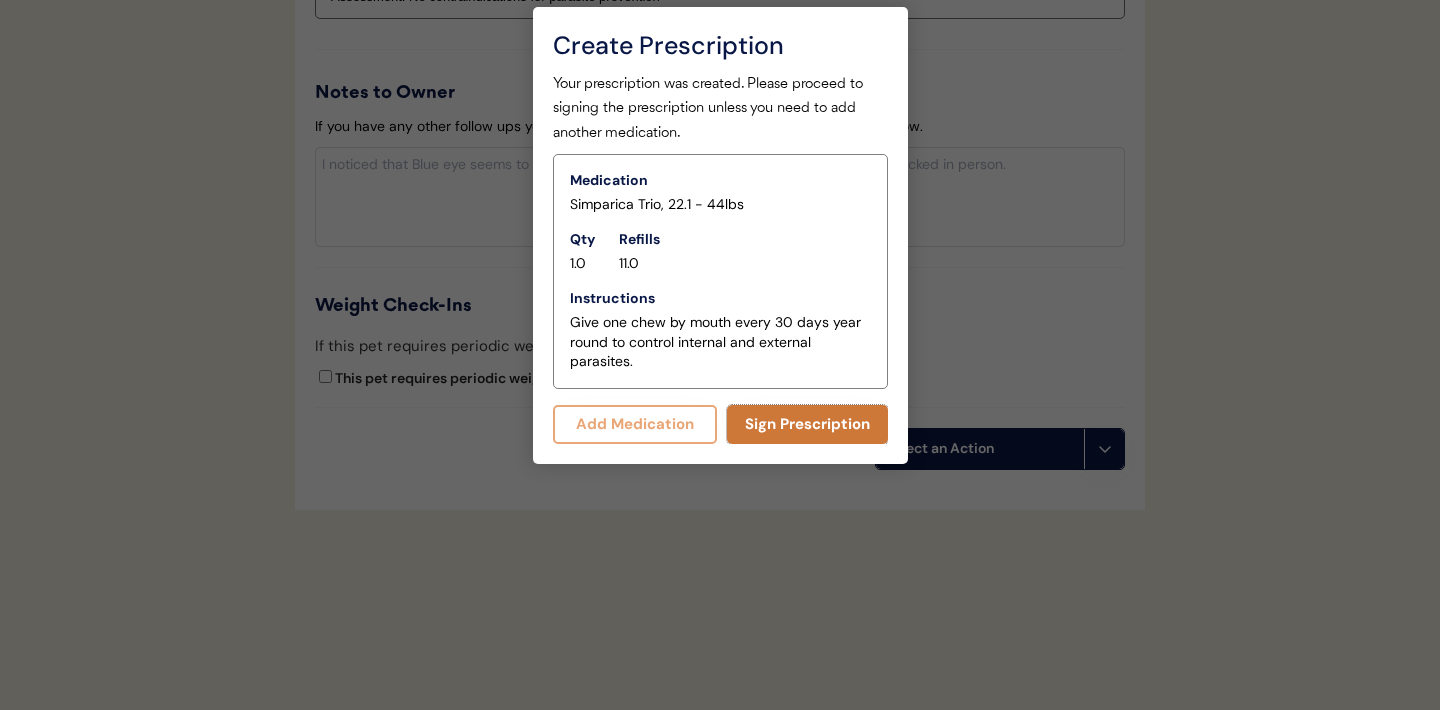click on "Sign Prescription" at bounding box center [807, 424] 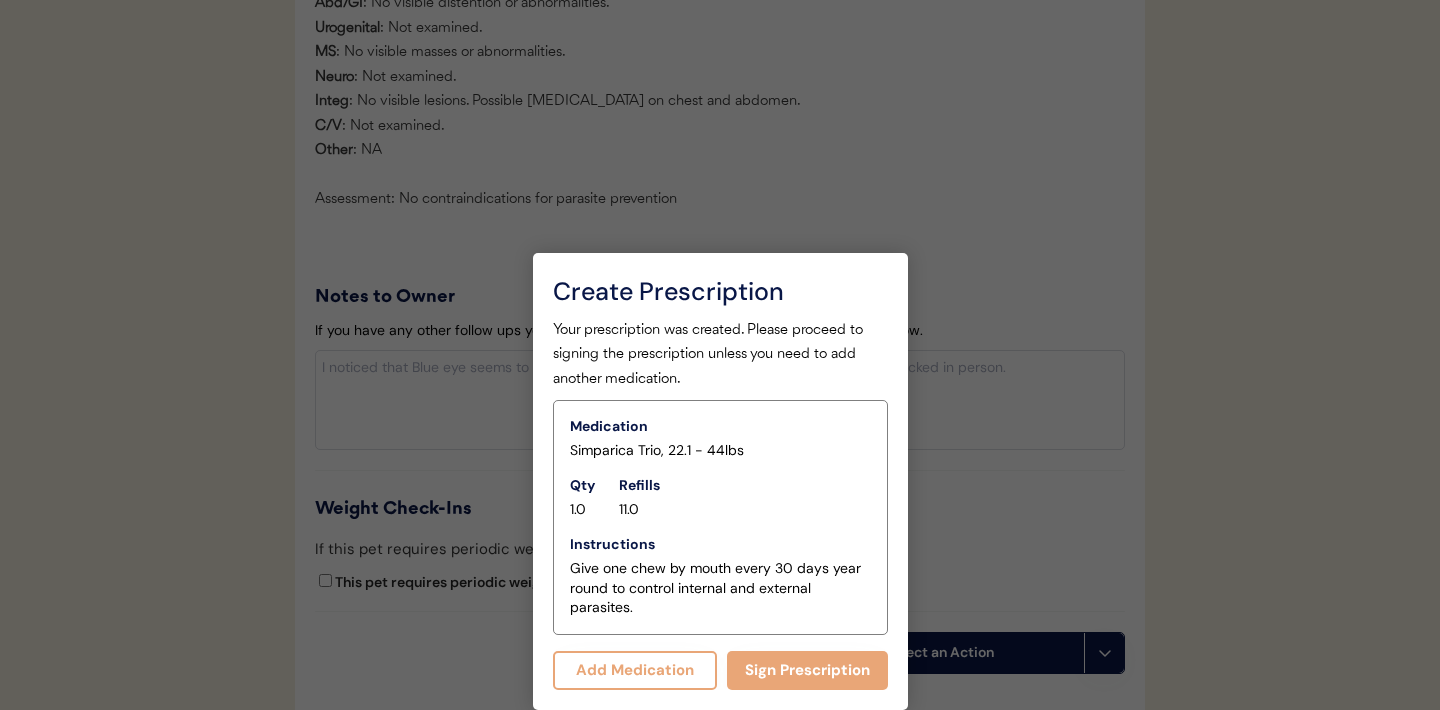 scroll, scrollTop: 2380, scrollLeft: 0, axis: vertical 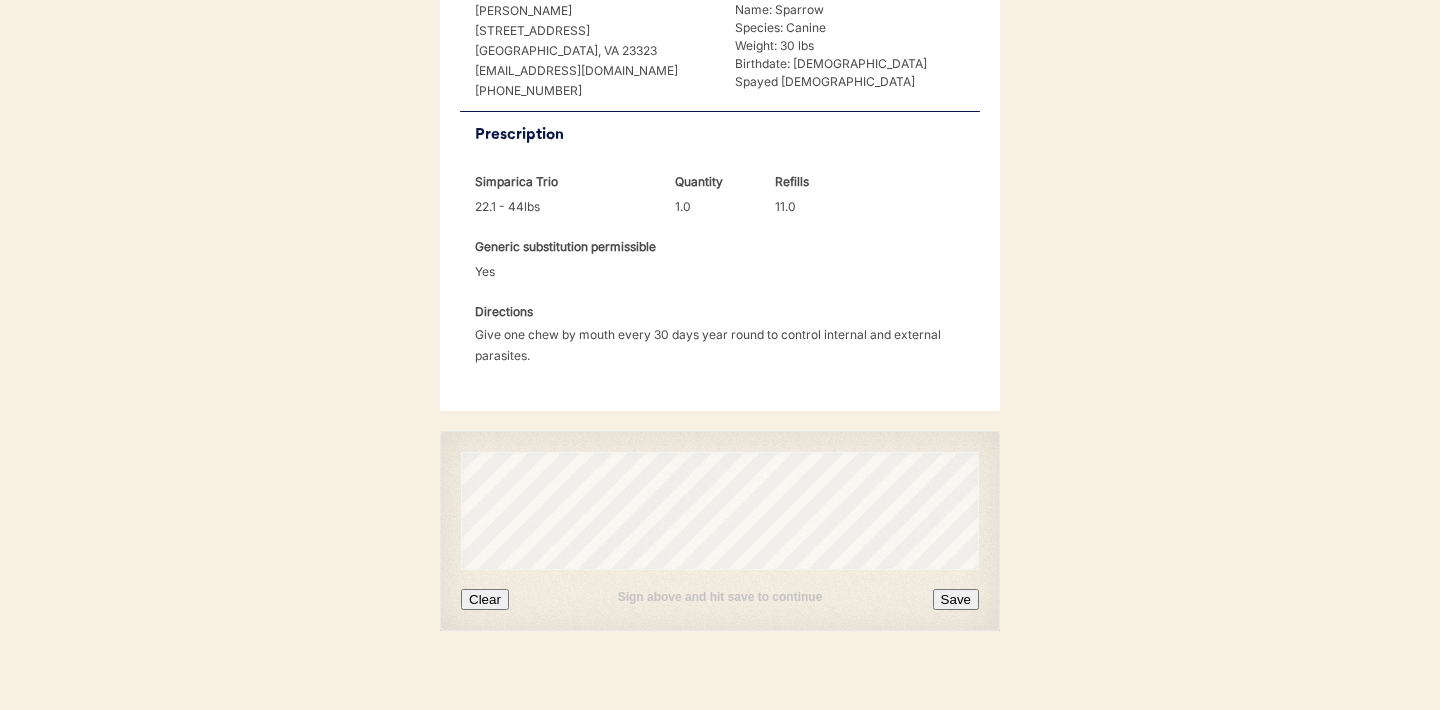 click on "Clear" at bounding box center (485, 599) 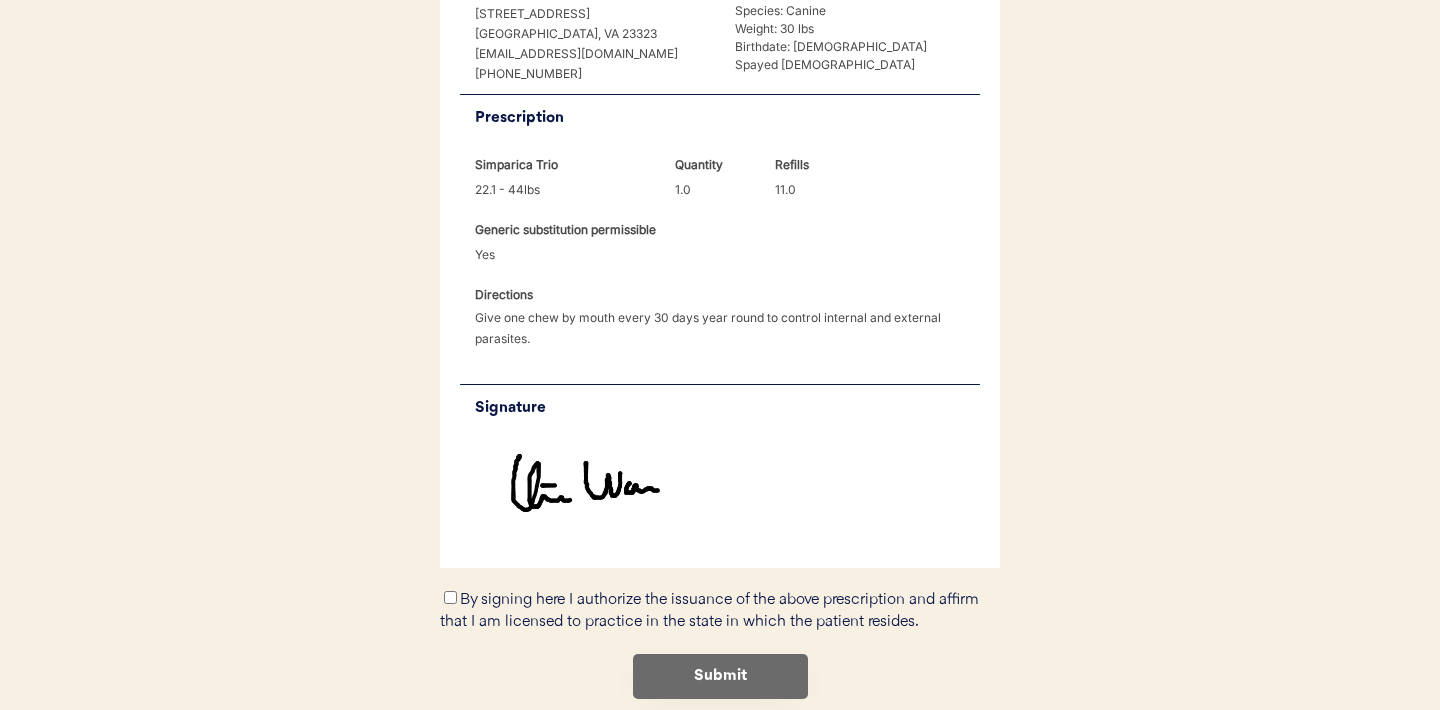 scroll, scrollTop: 532, scrollLeft: 0, axis: vertical 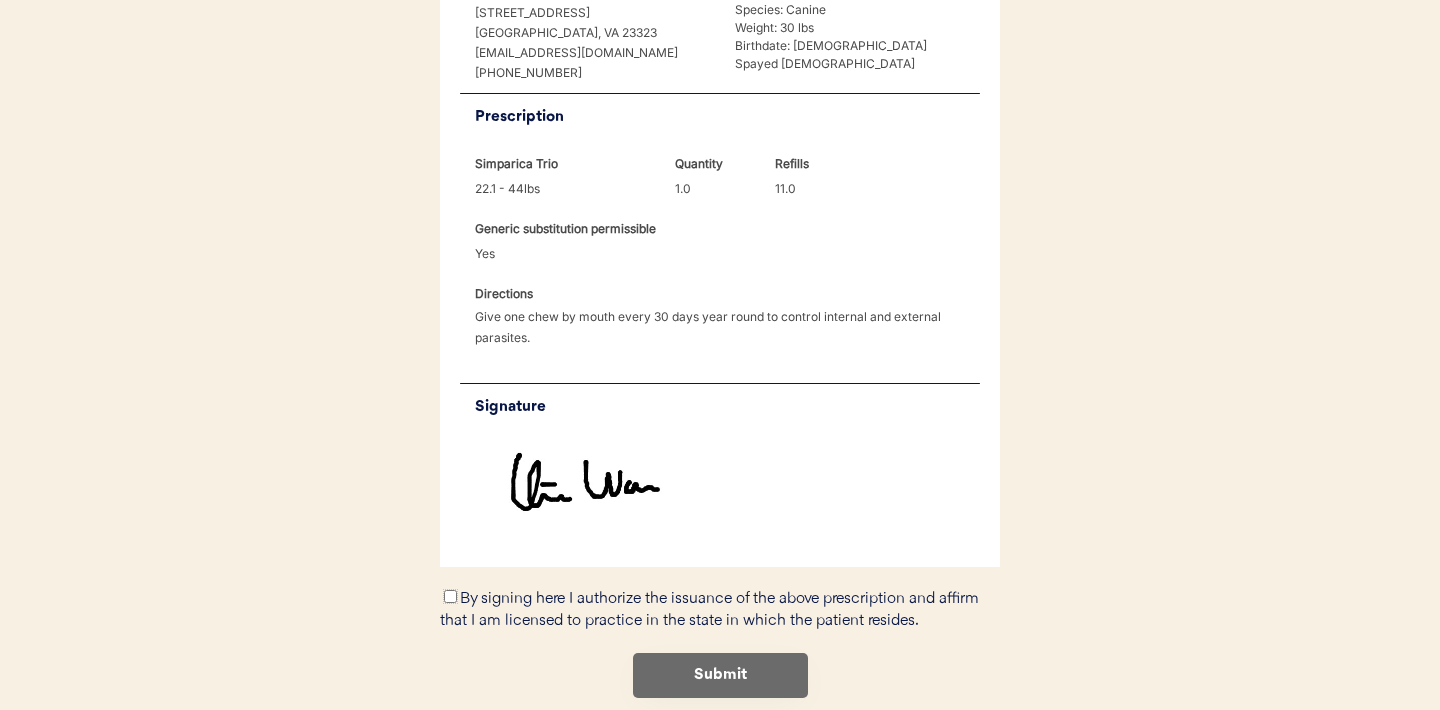 click on "By signing here I authorize the issuance of the above prescription and affirm that I am licensed to practice in the state in which the patient resides." at bounding box center (450, 596) 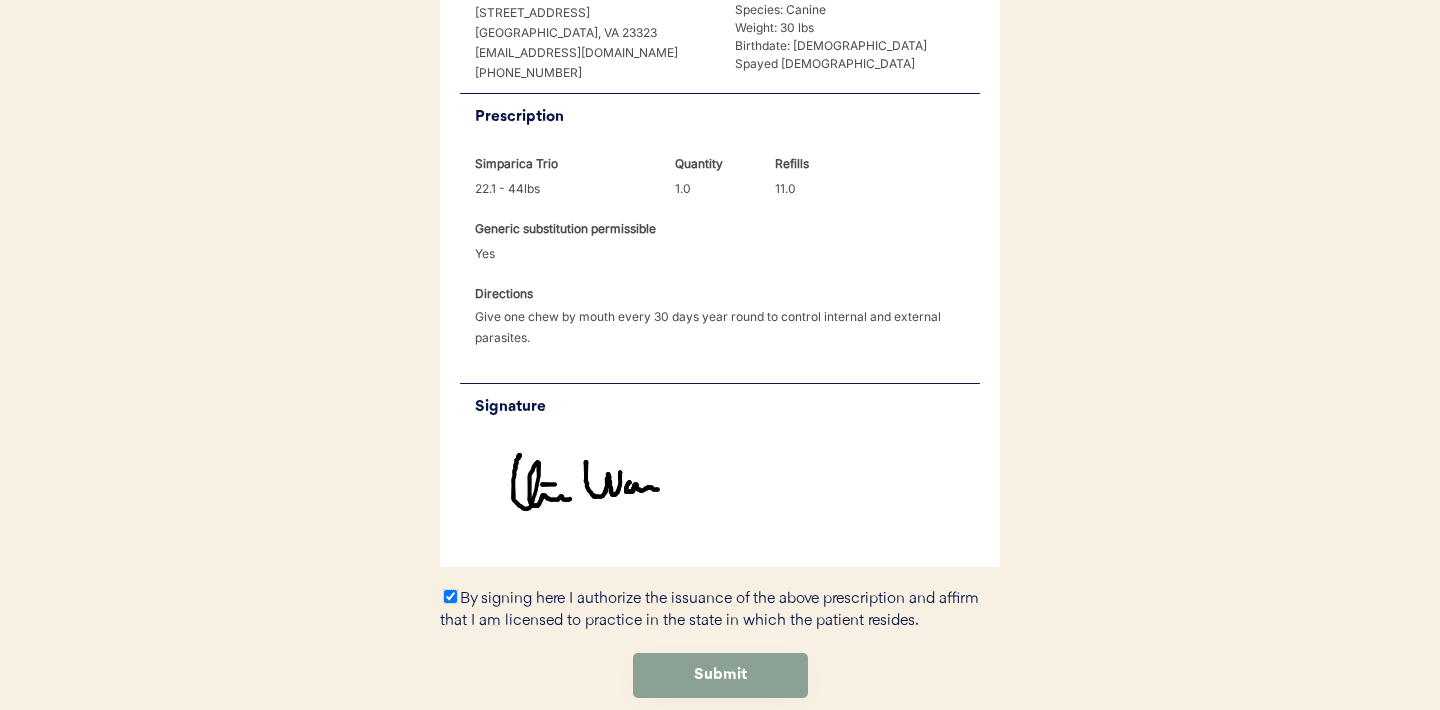 scroll, scrollTop: 599, scrollLeft: 0, axis: vertical 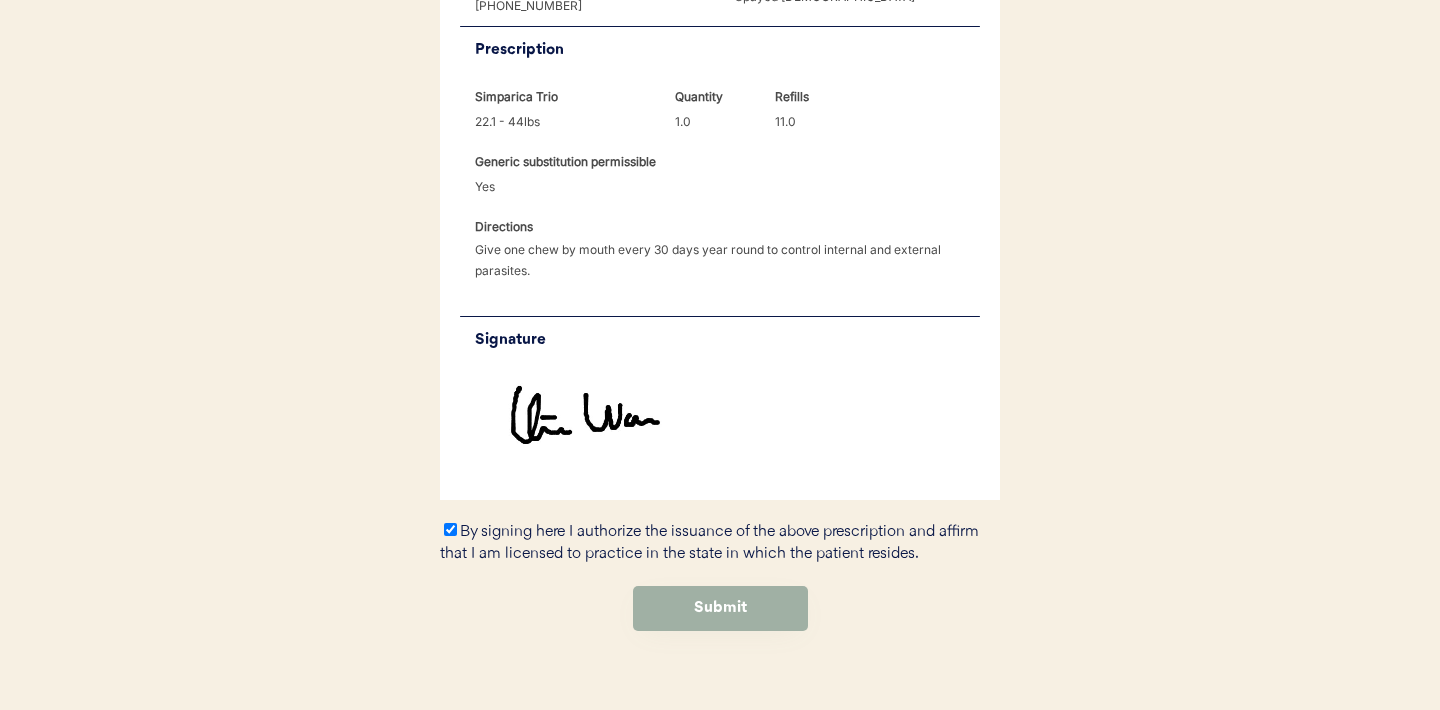 click on "Submit" at bounding box center [720, 608] 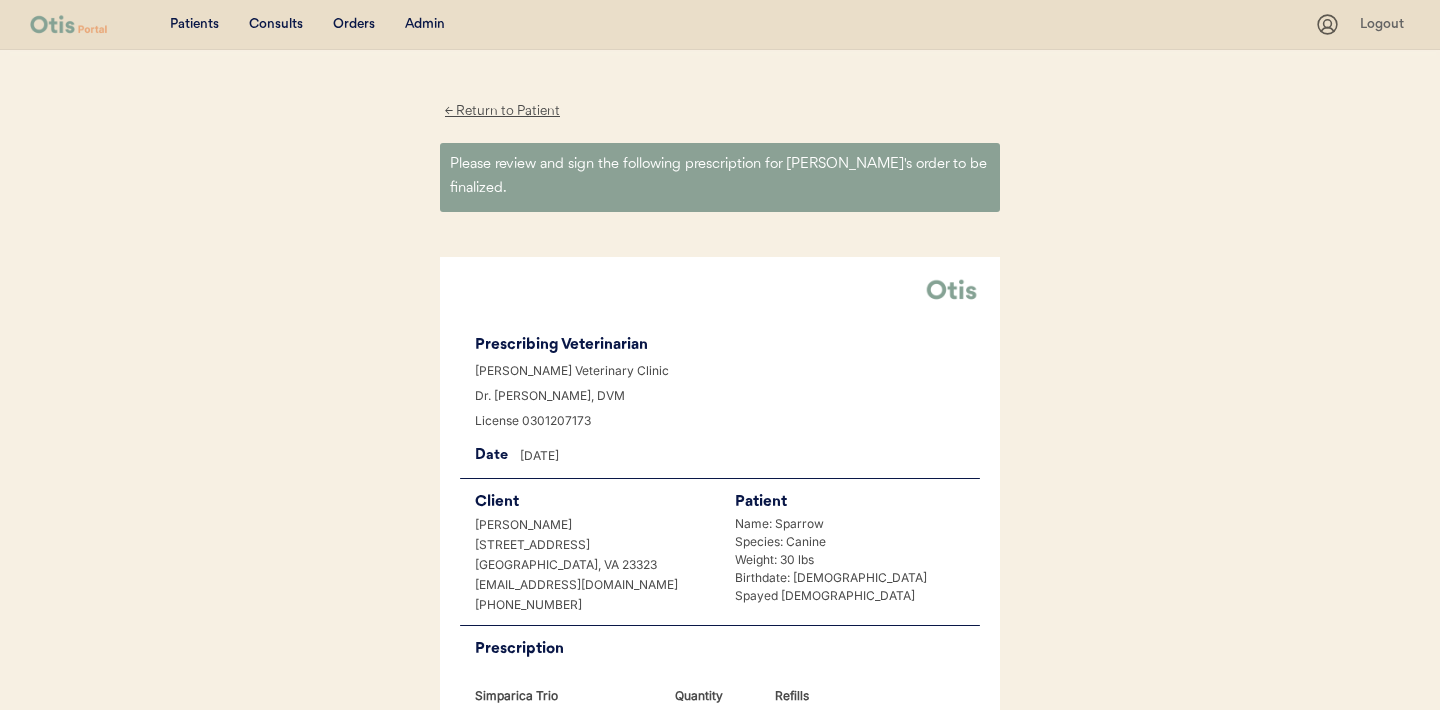 scroll, scrollTop: 0, scrollLeft: 0, axis: both 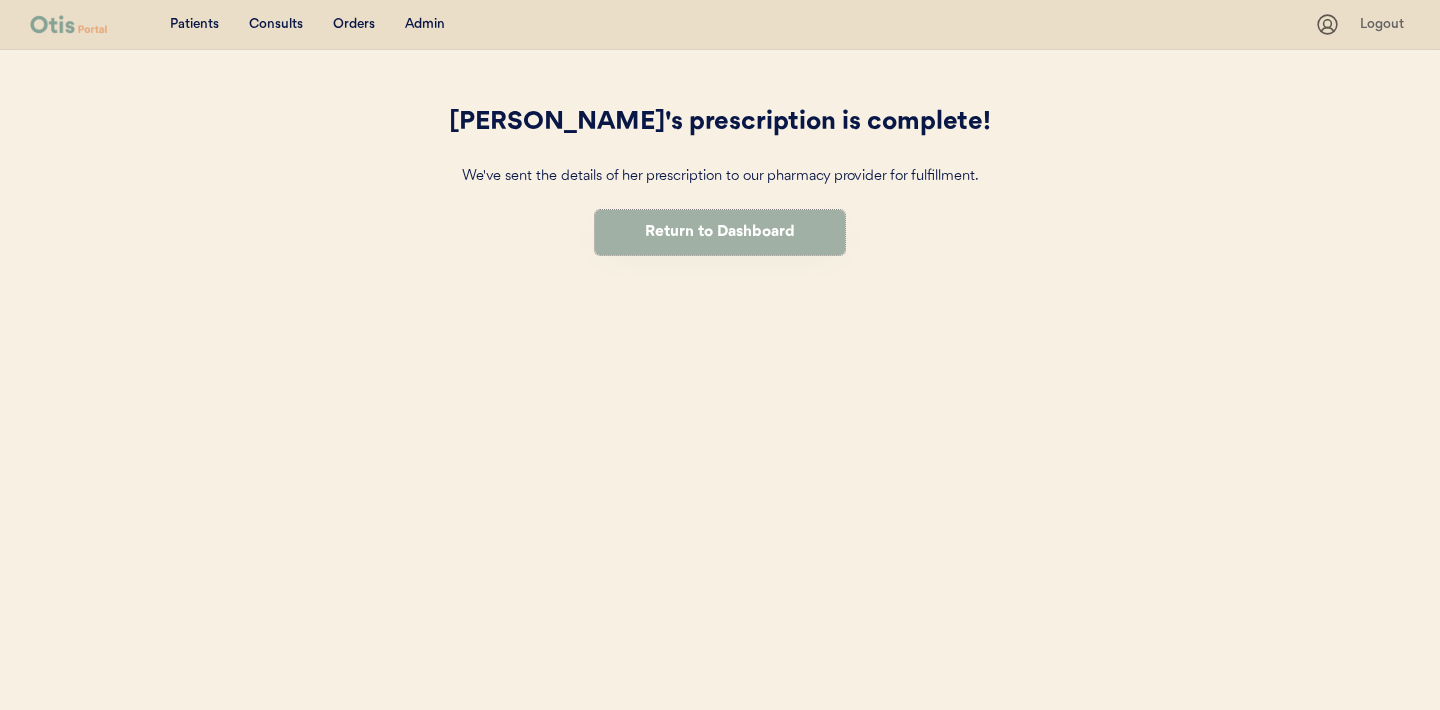click on "Return to Dashboard" at bounding box center (720, 232) 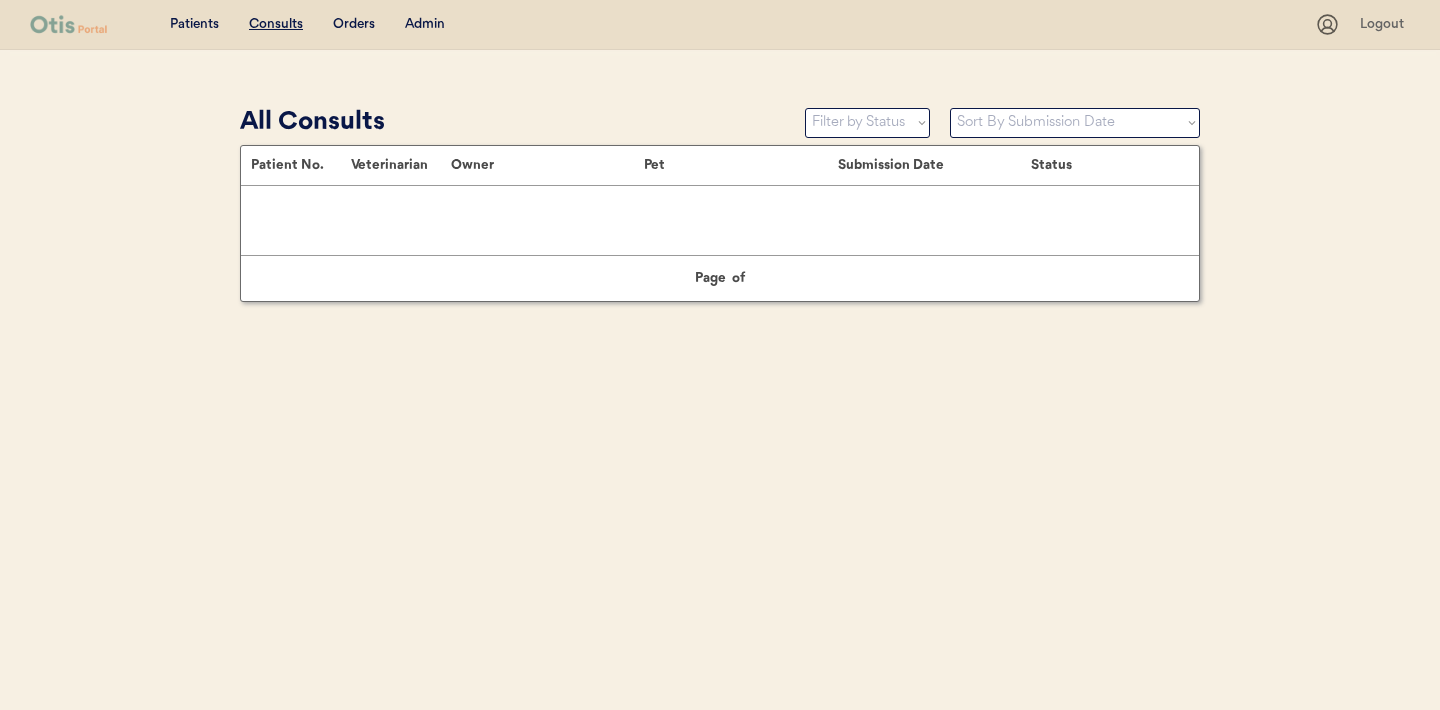 scroll, scrollTop: 0, scrollLeft: 0, axis: both 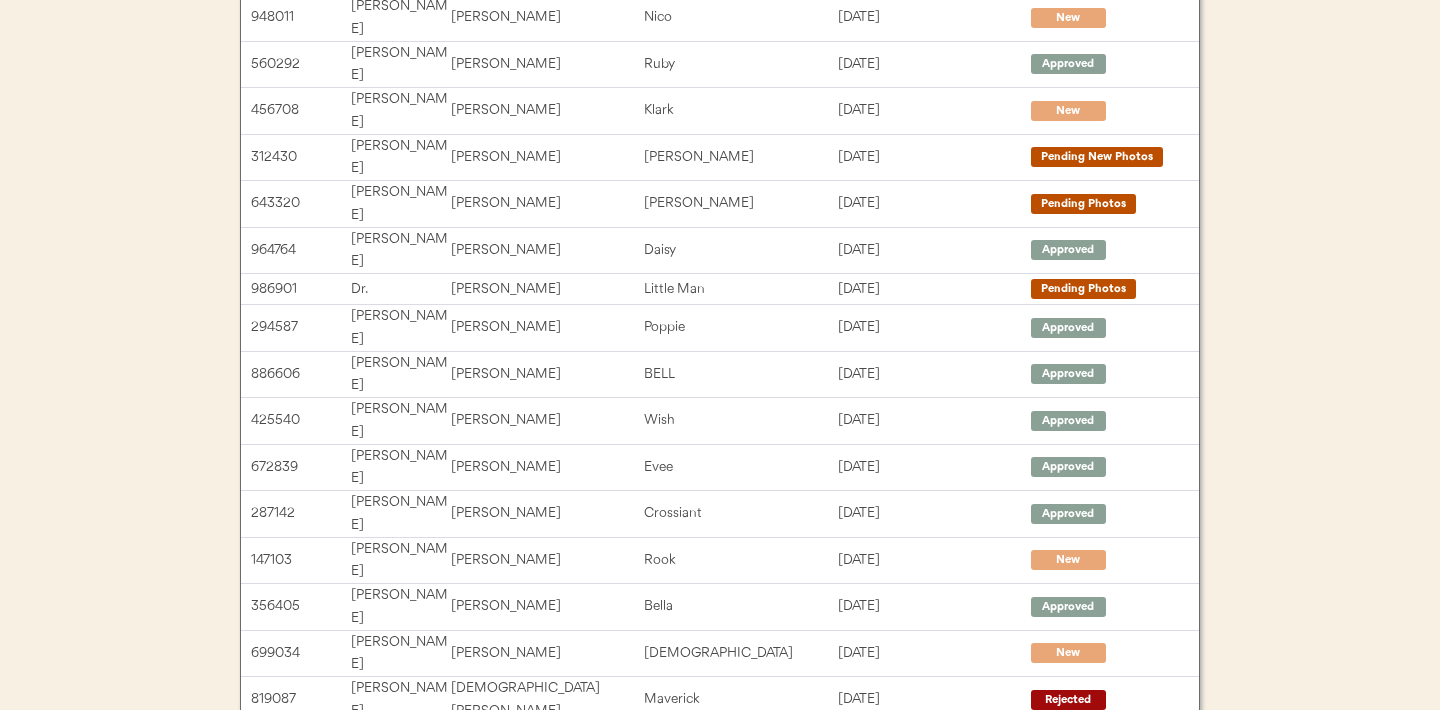 click on "Next →" at bounding box center [870, 1017] 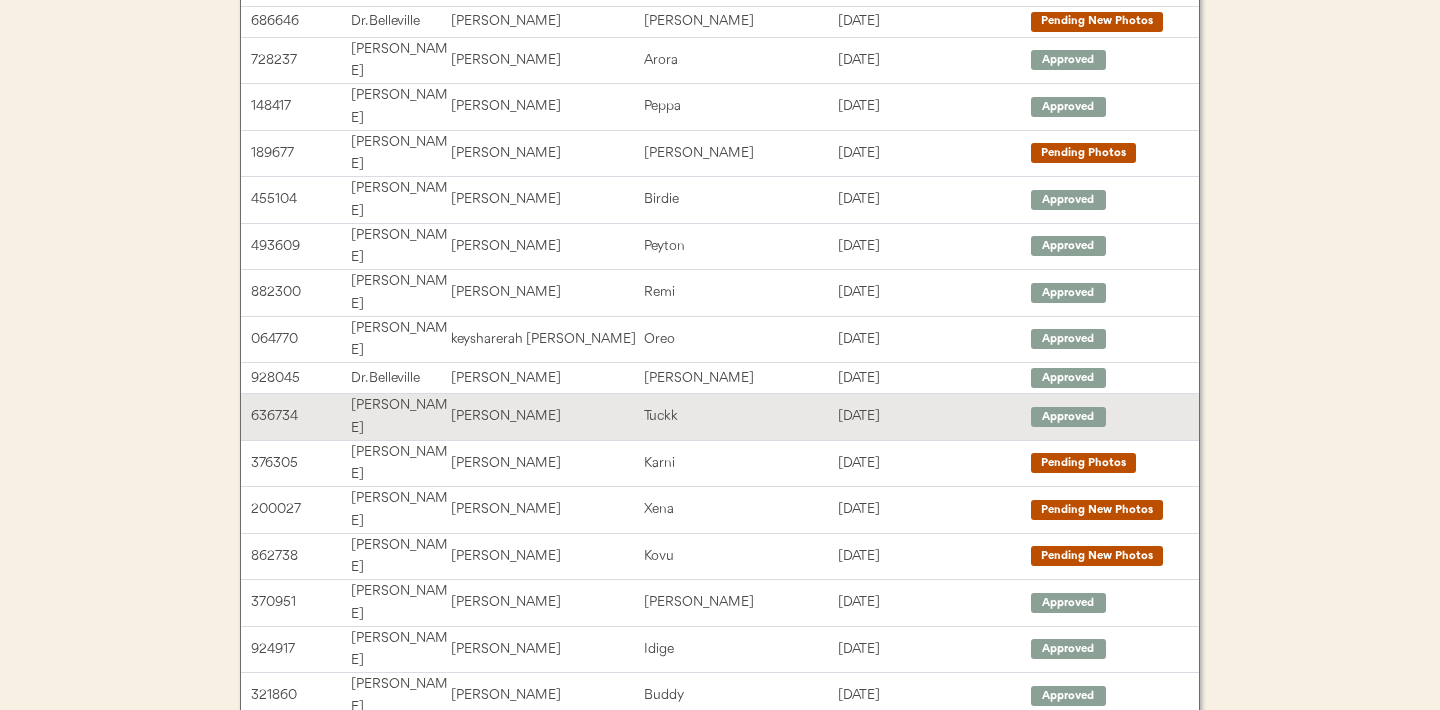 scroll, scrollTop: 346, scrollLeft: 0, axis: vertical 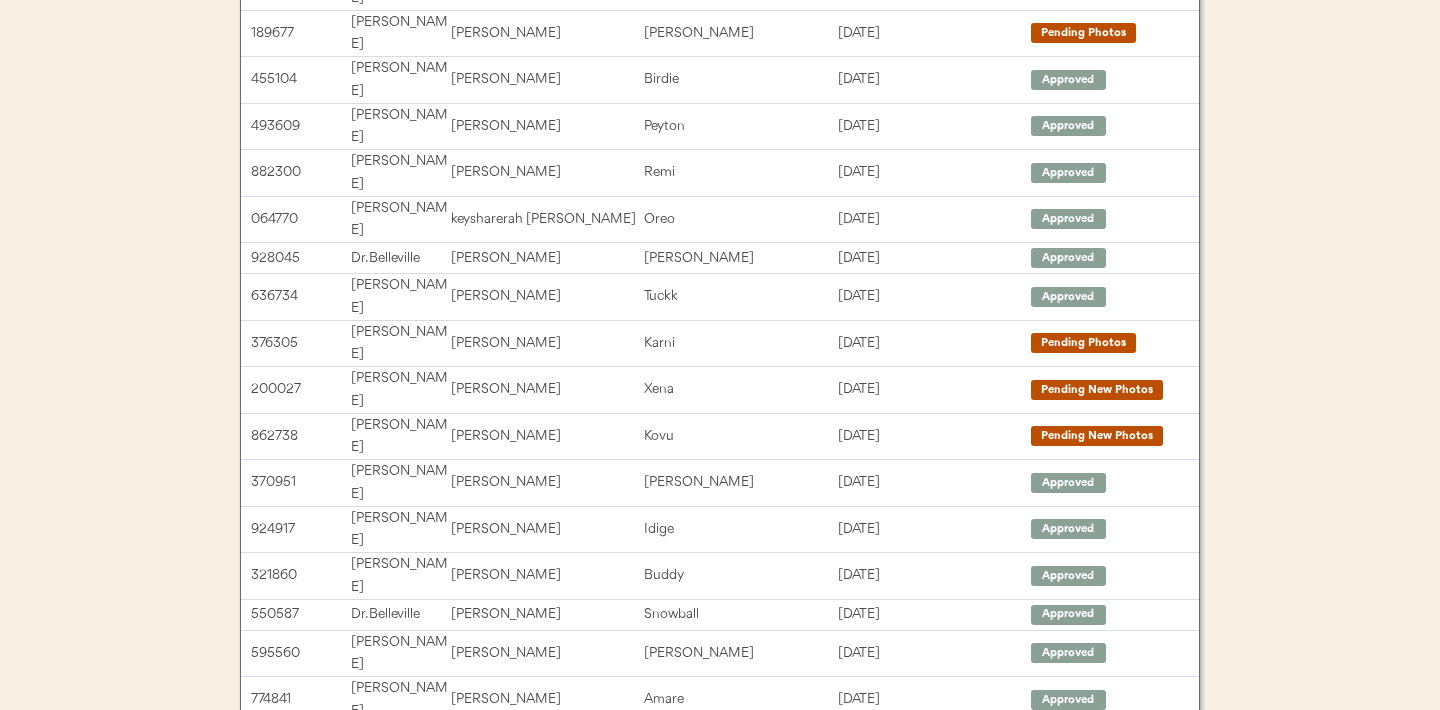click on "Next →" at bounding box center [870, 1017] 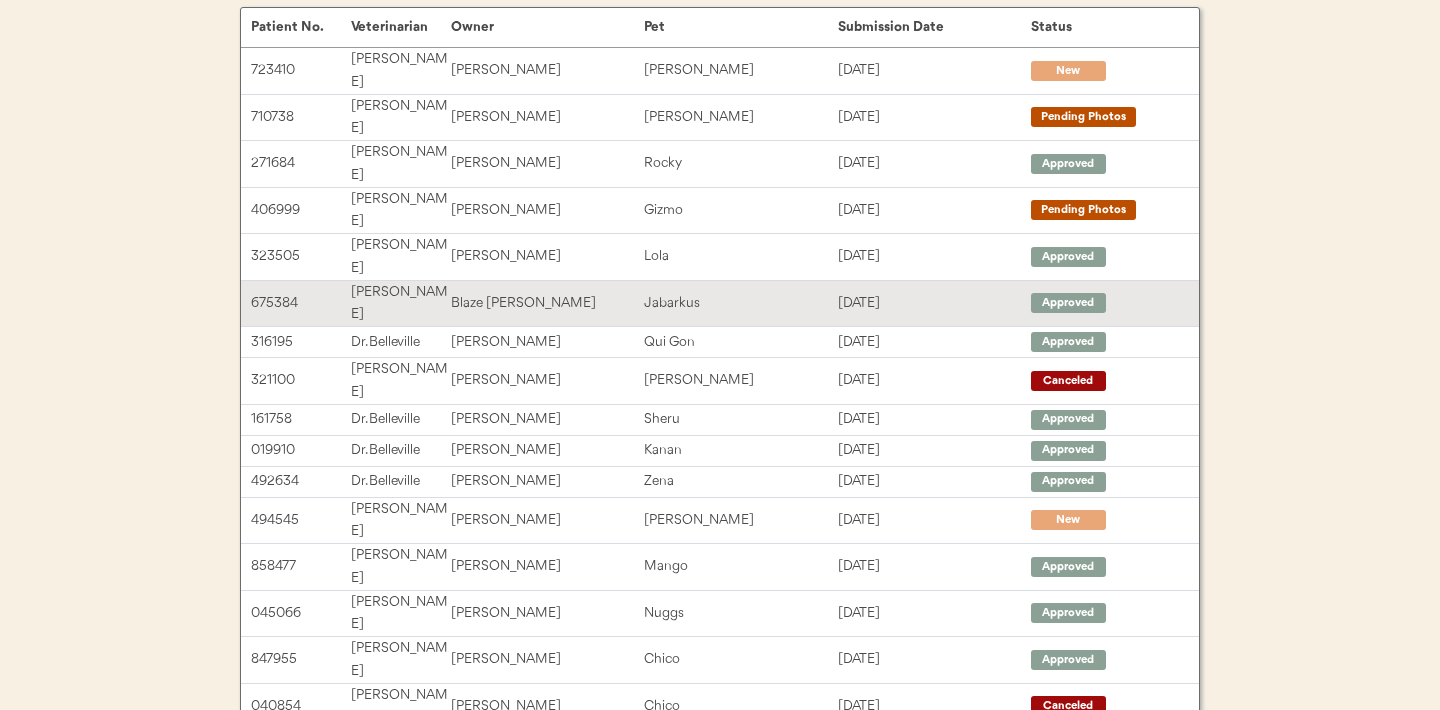 scroll, scrollTop: 346, scrollLeft: 0, axis: vertical 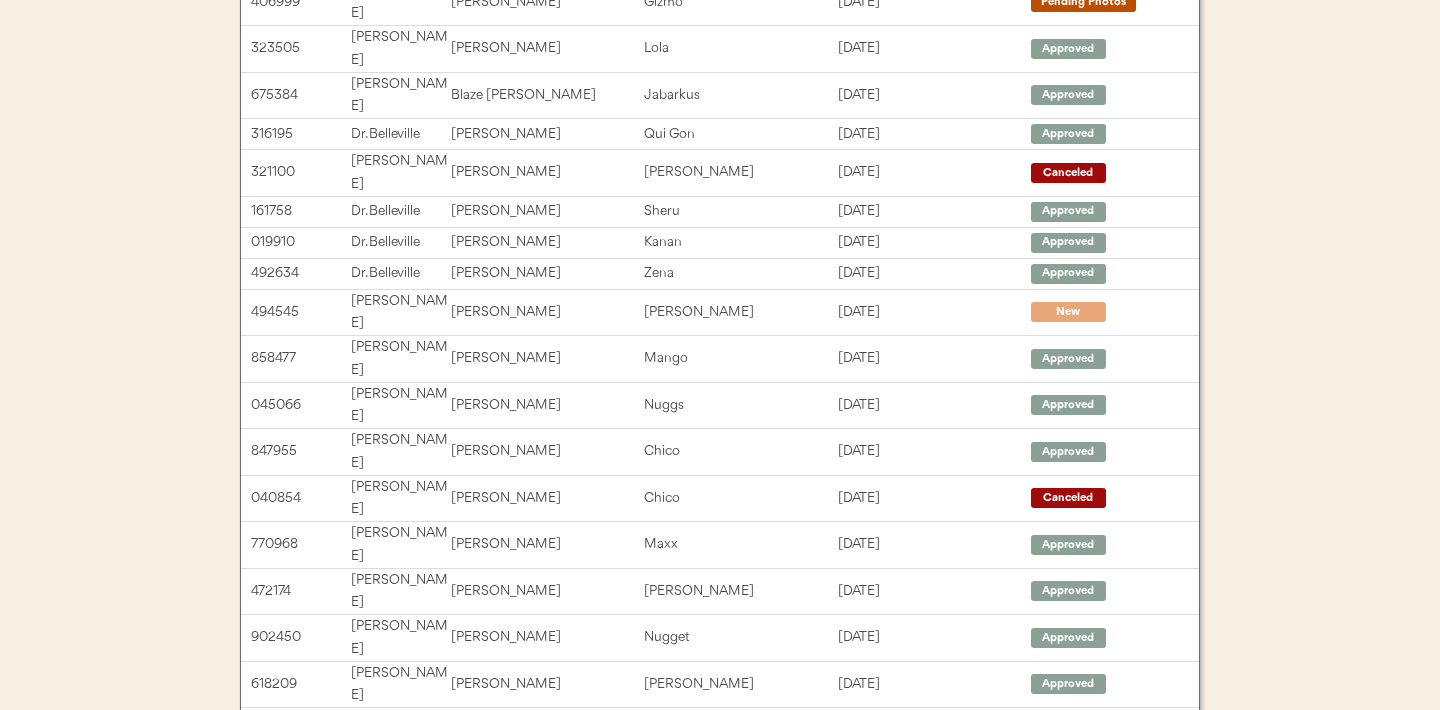 click on "← Previous" at bounding box center [570, 986] 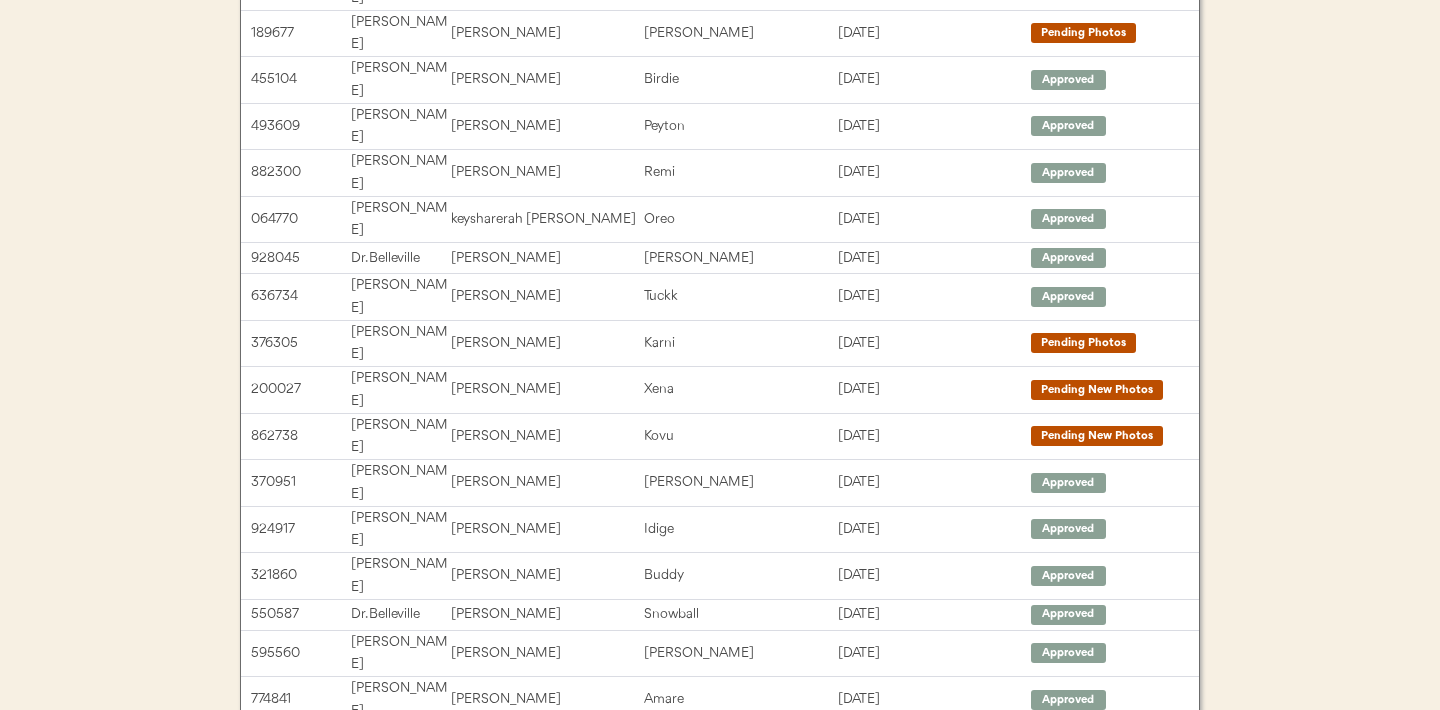 click on "← Previous" at bounding box center (570, 1017) 